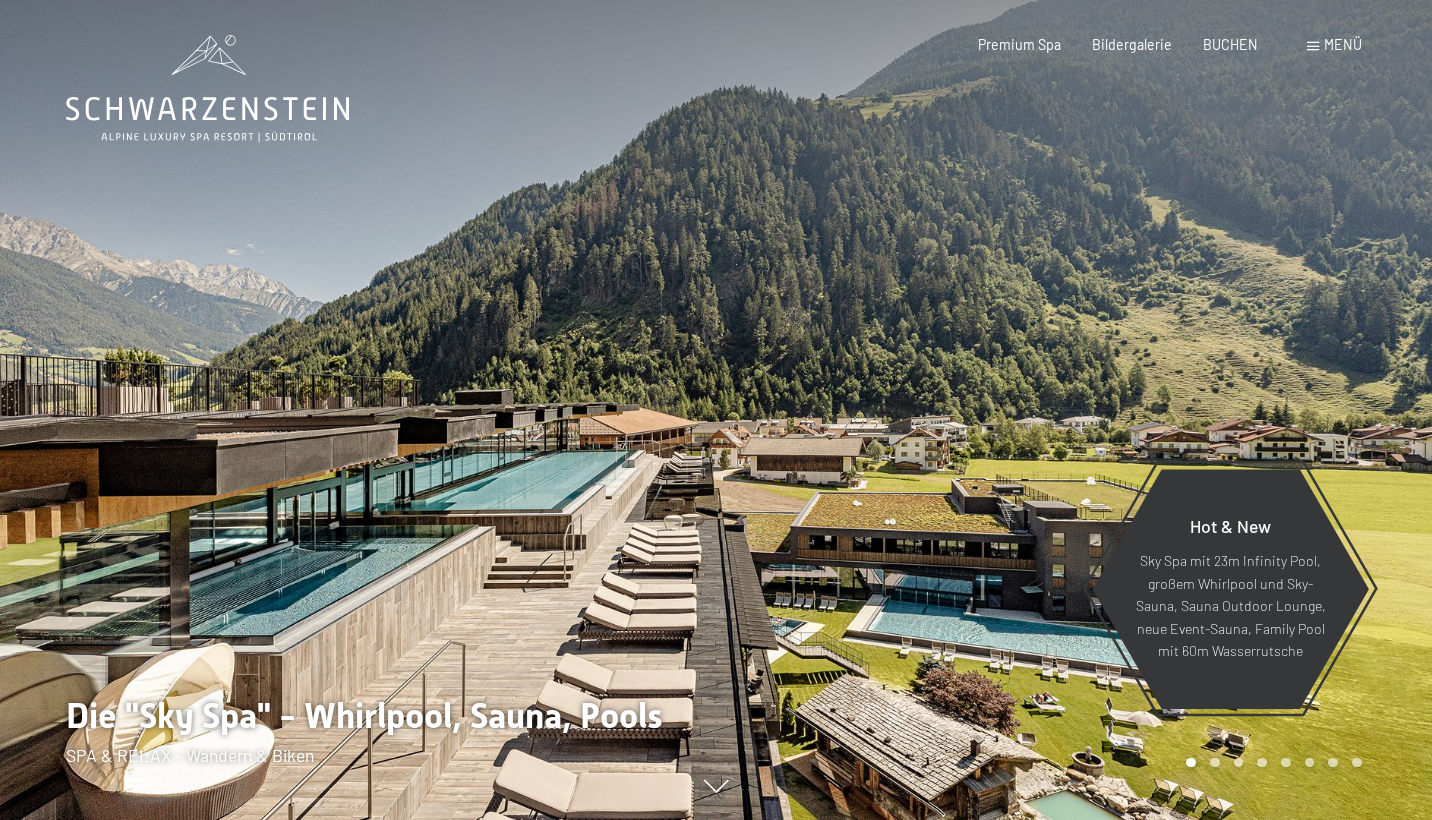scroll, scrollTop: 0, scrollLeft: 0, axis: both 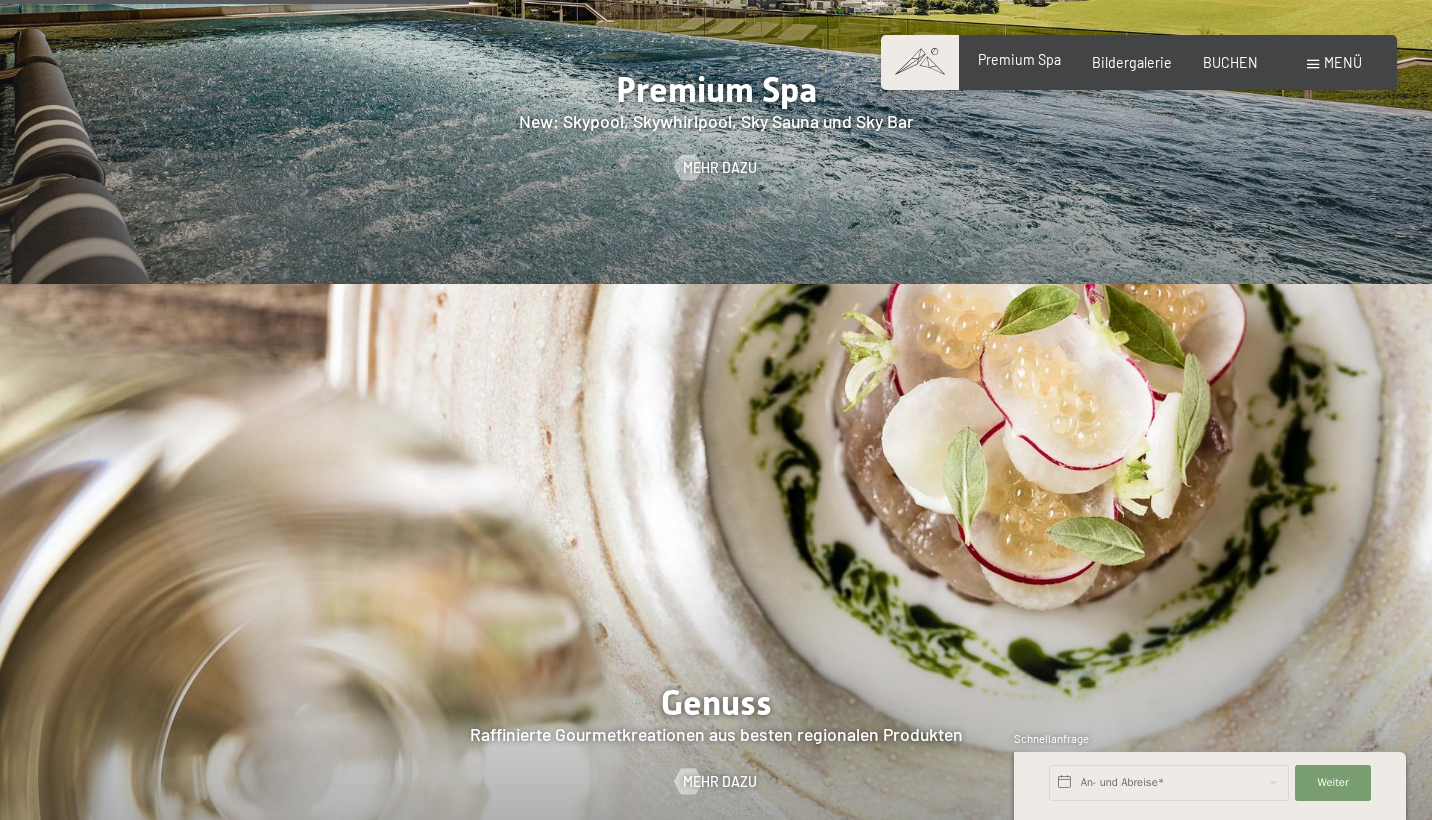 click on "Premium Spa" at bounding box center (1019, 59) 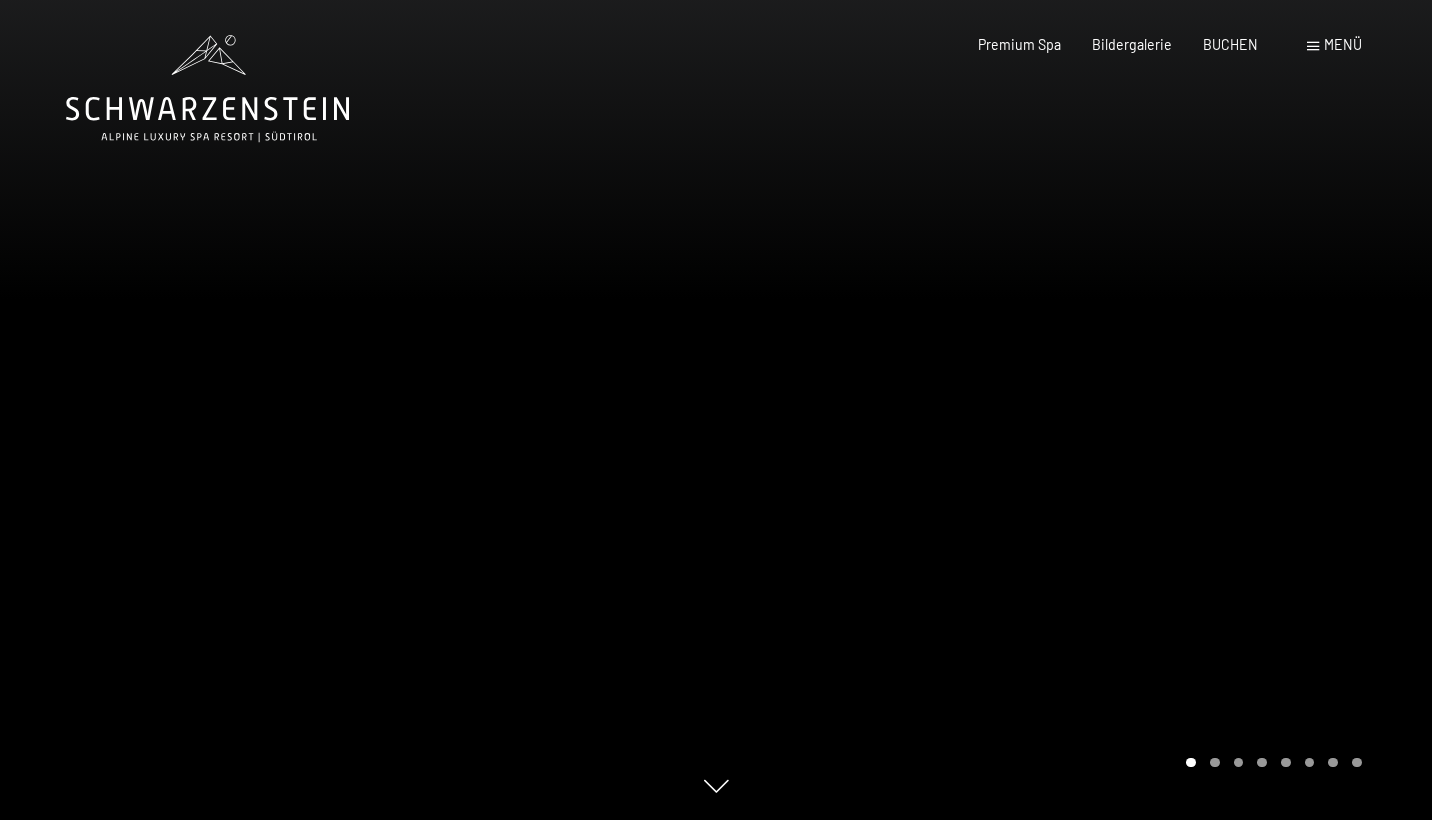 scroll, scrollTop: 0, scrollLeft: 0, axis: both 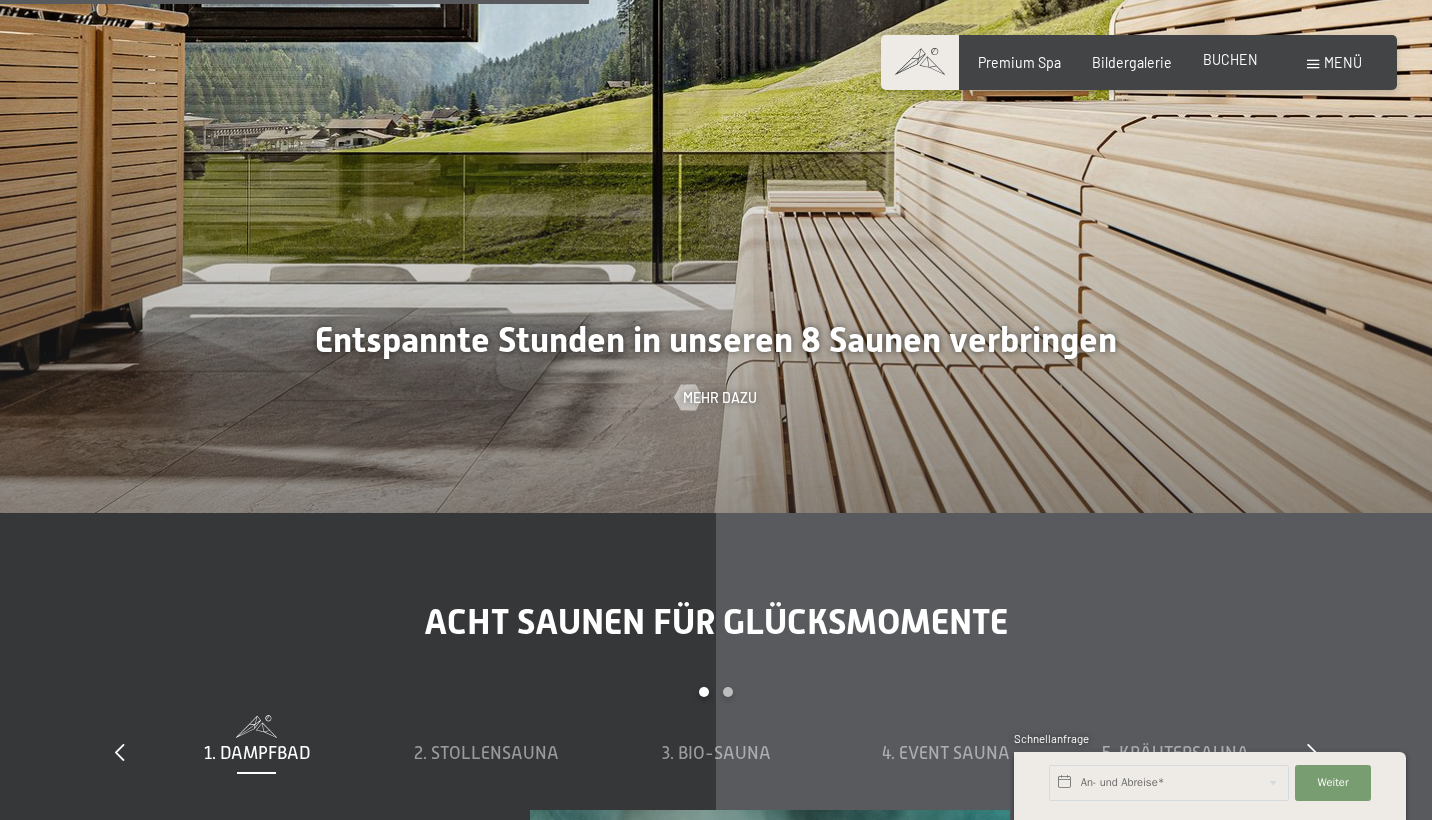 click on "BUCHEN" at bounding box center [1230, 59] 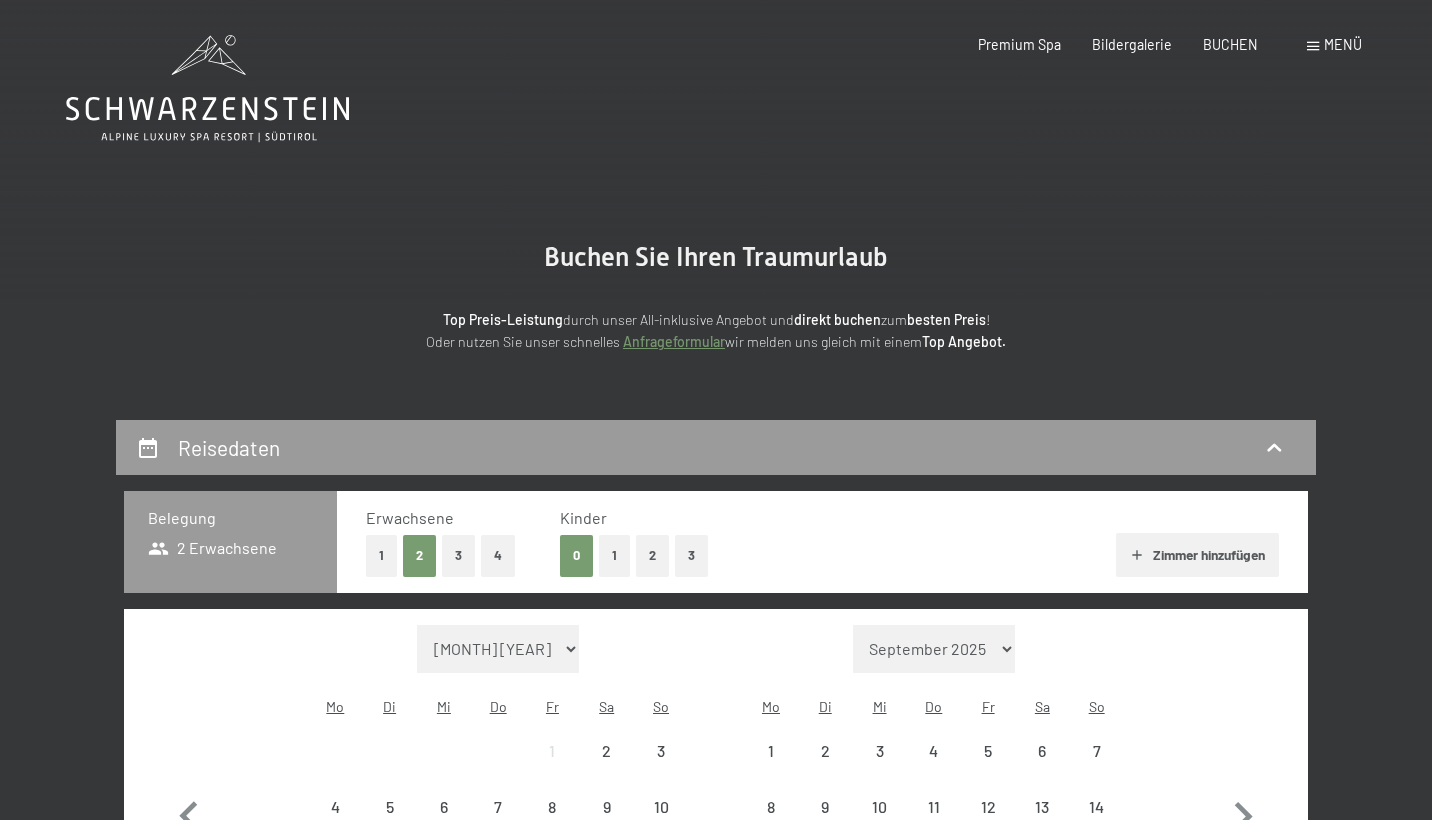 scroll, scrollTop: 0, scrollLeft: 0, axis: both 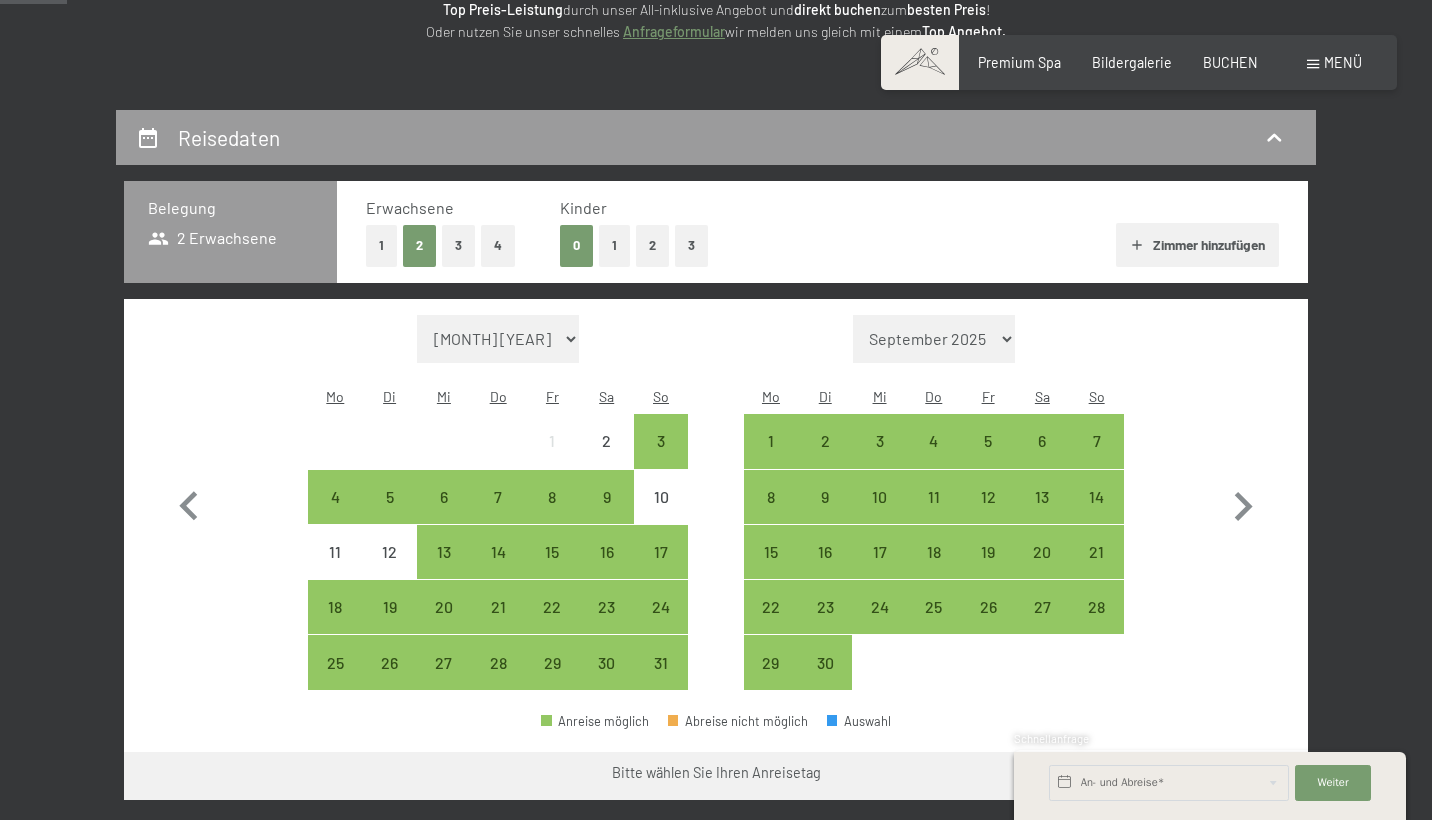 click on "Einwilligung Marketing*" at bounding box center (593, 467) 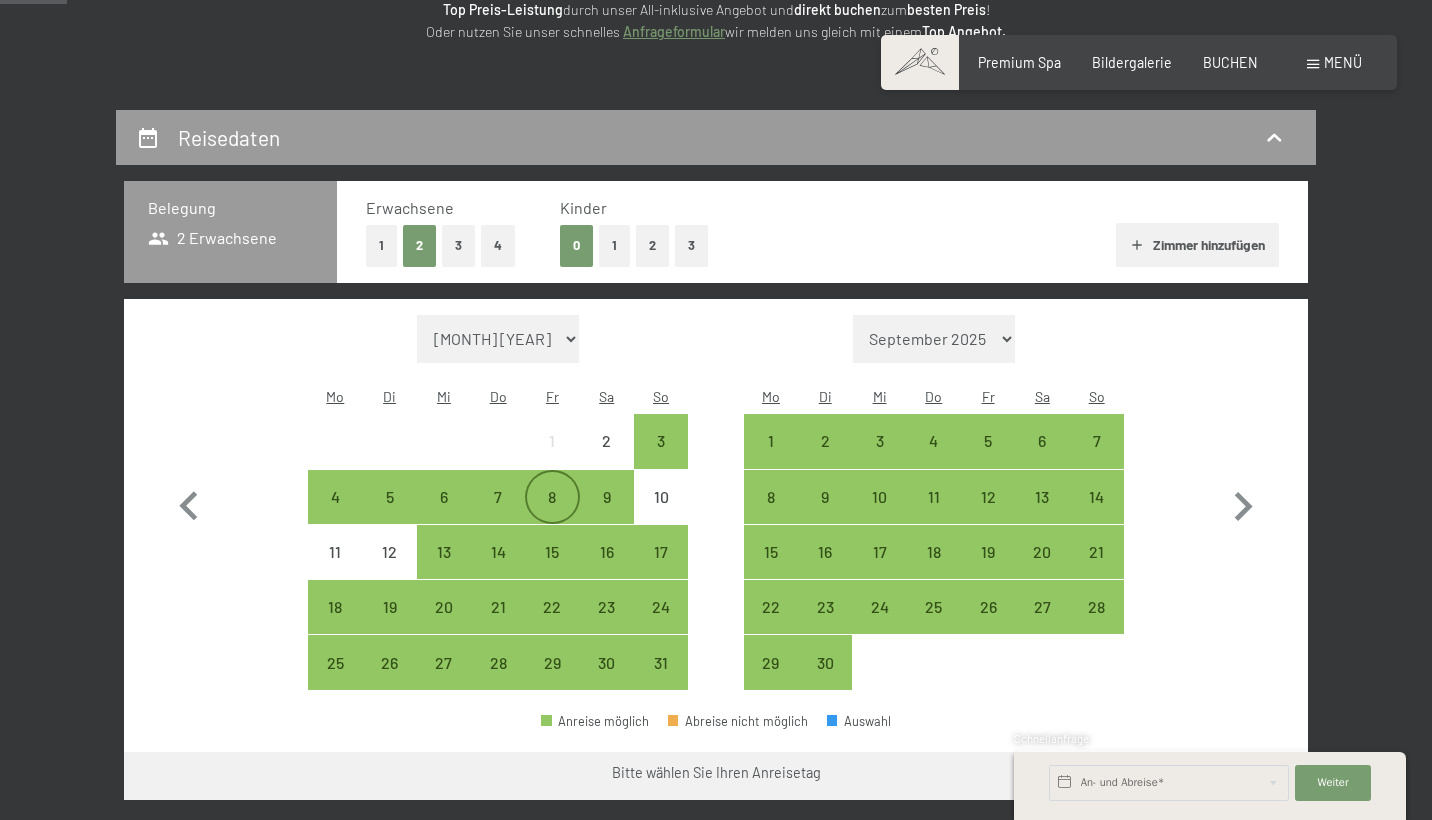 click on "8" at bounding box center (552, 514) 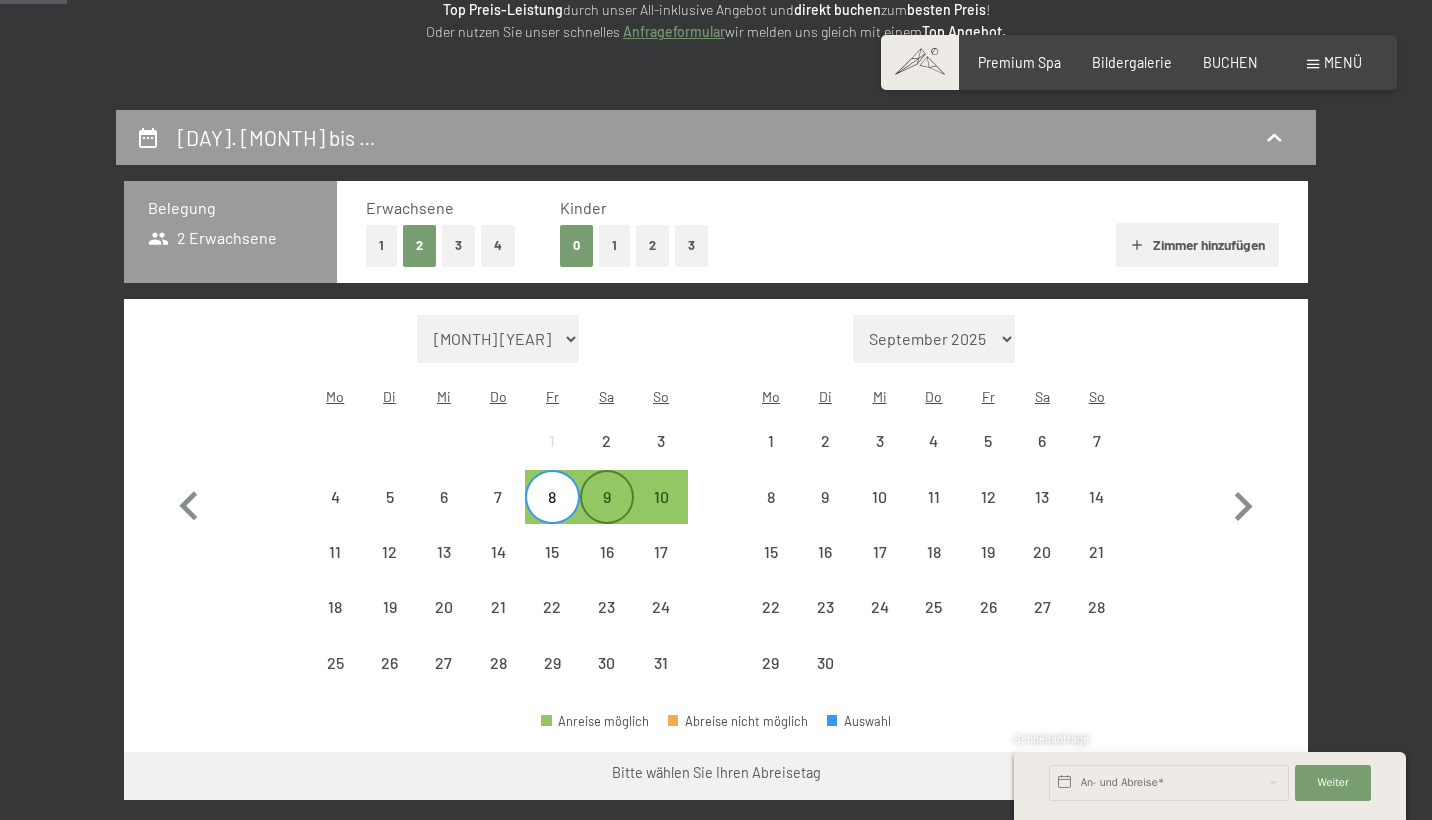 click on "9" at bounding box center [607, 514] 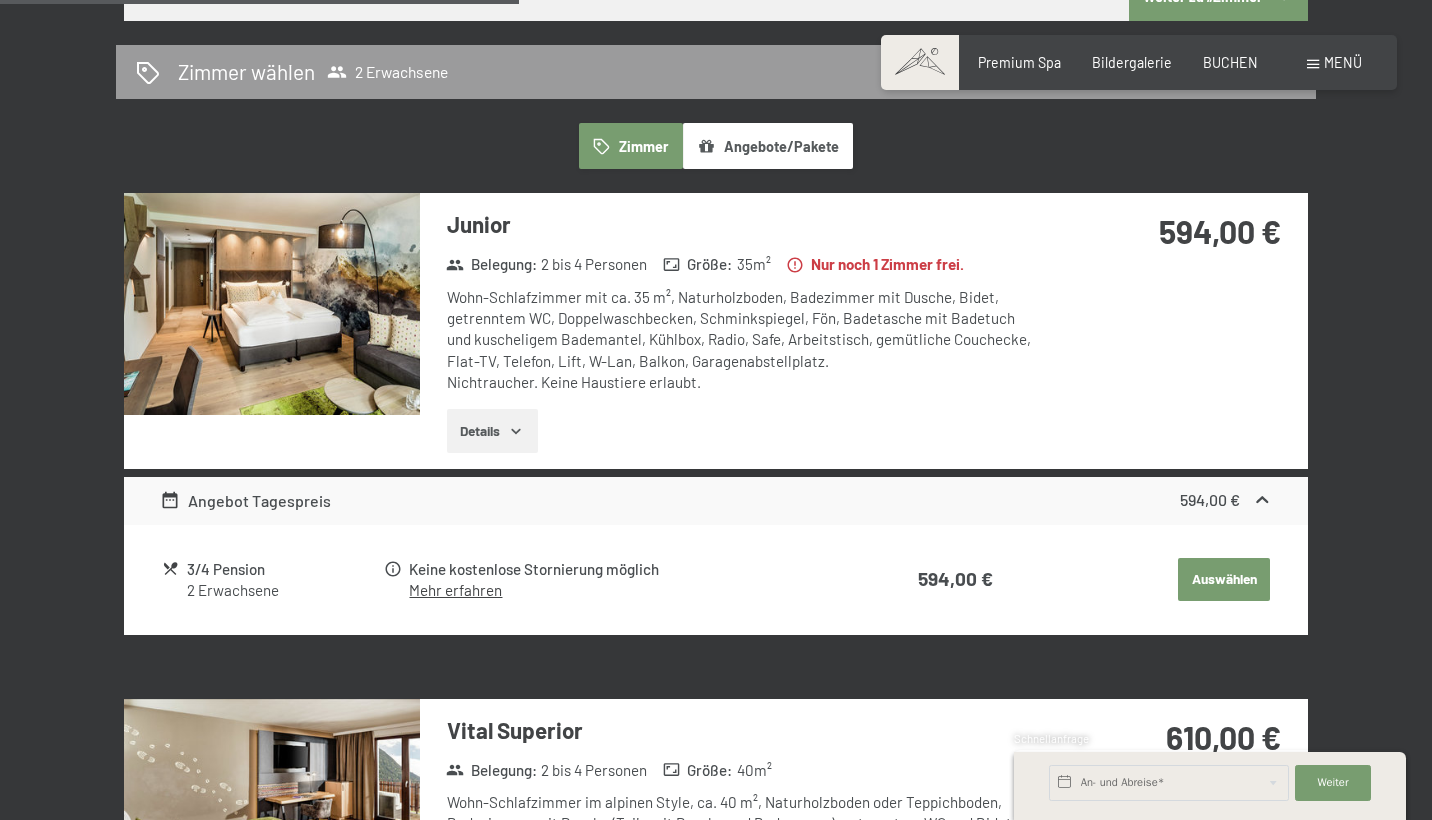 scroll, scrollTop: 1028, scrollLeft: 0, axis: vertical 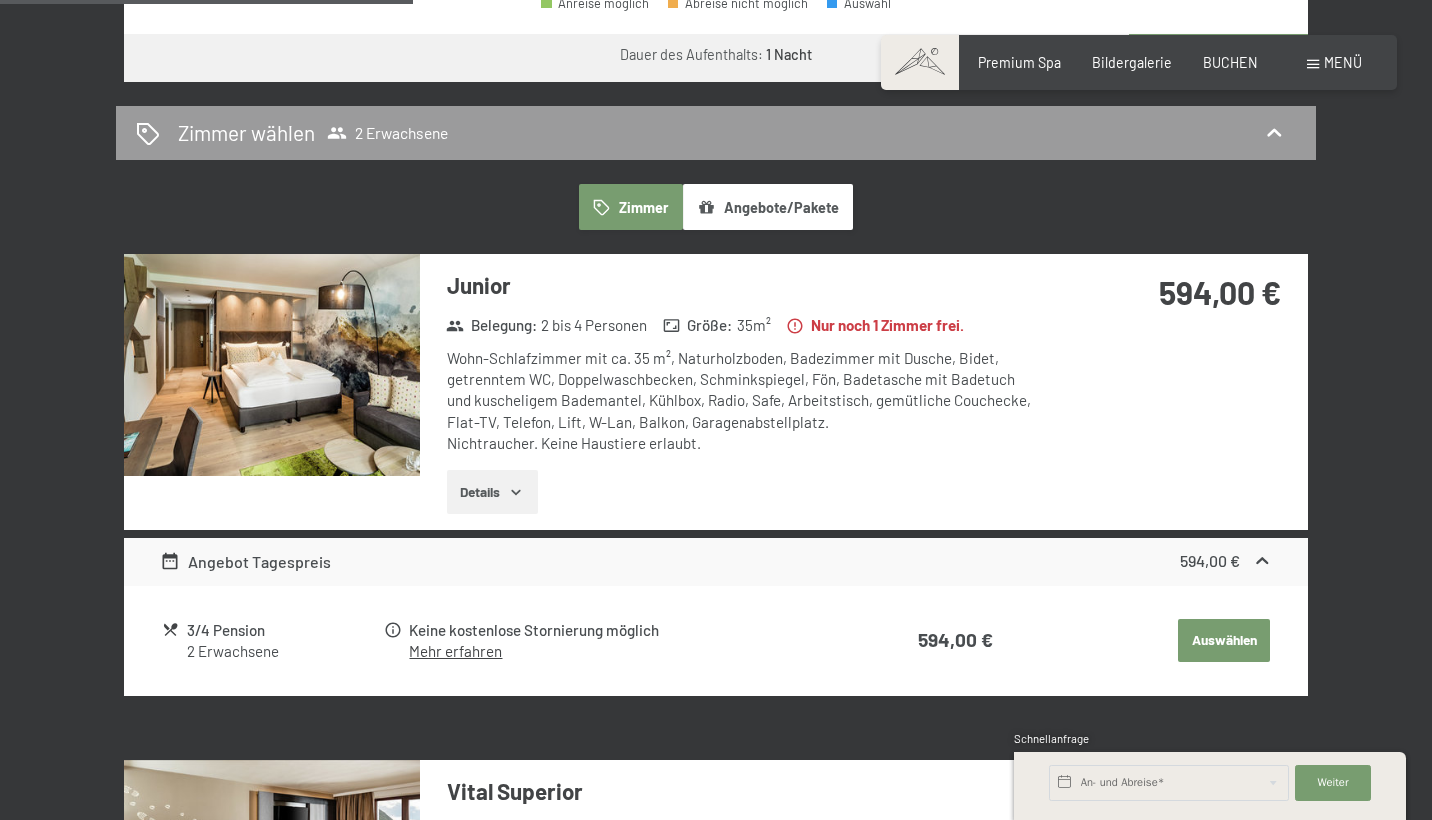 click 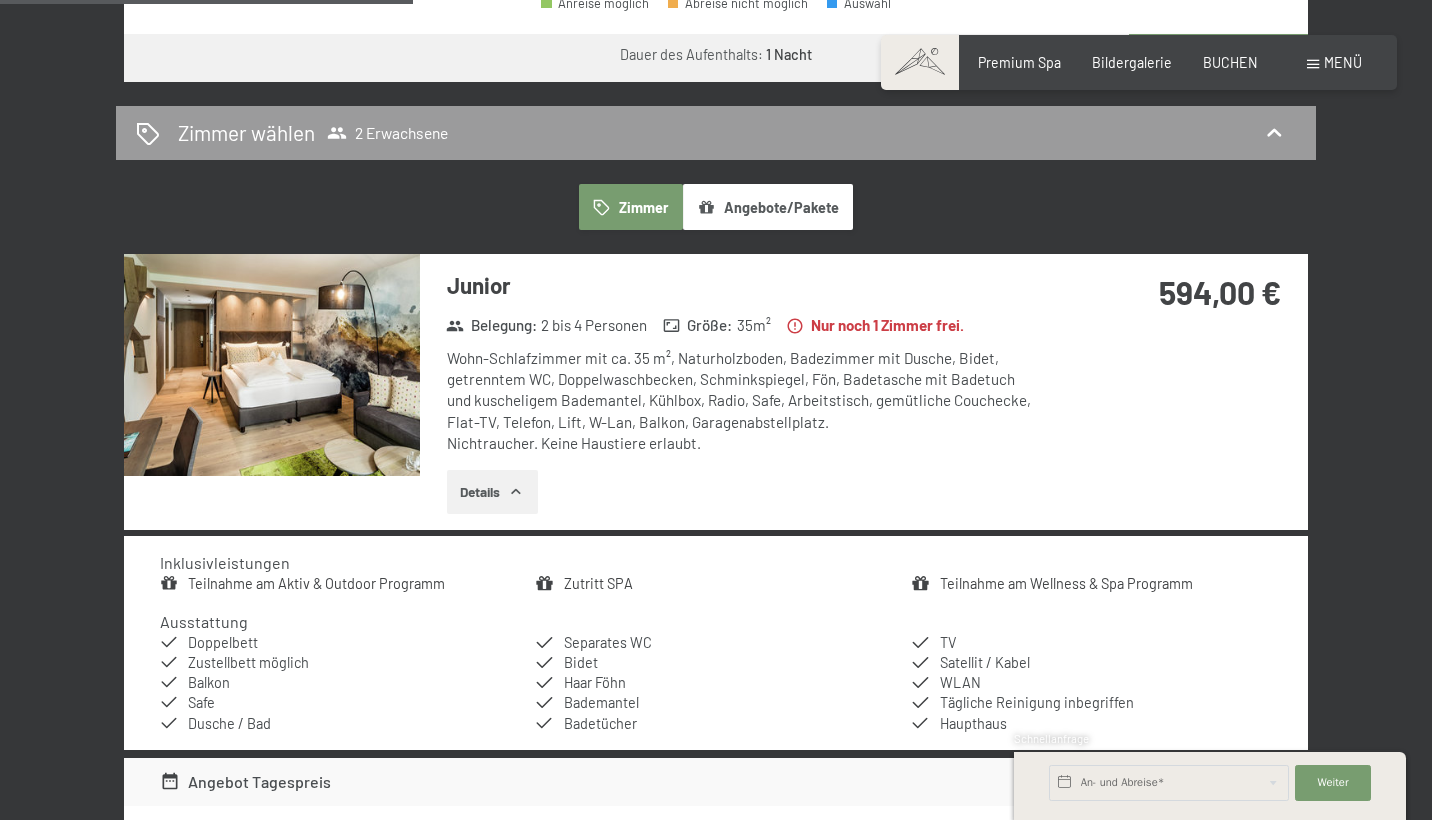 click at bounding box center [272, 365] 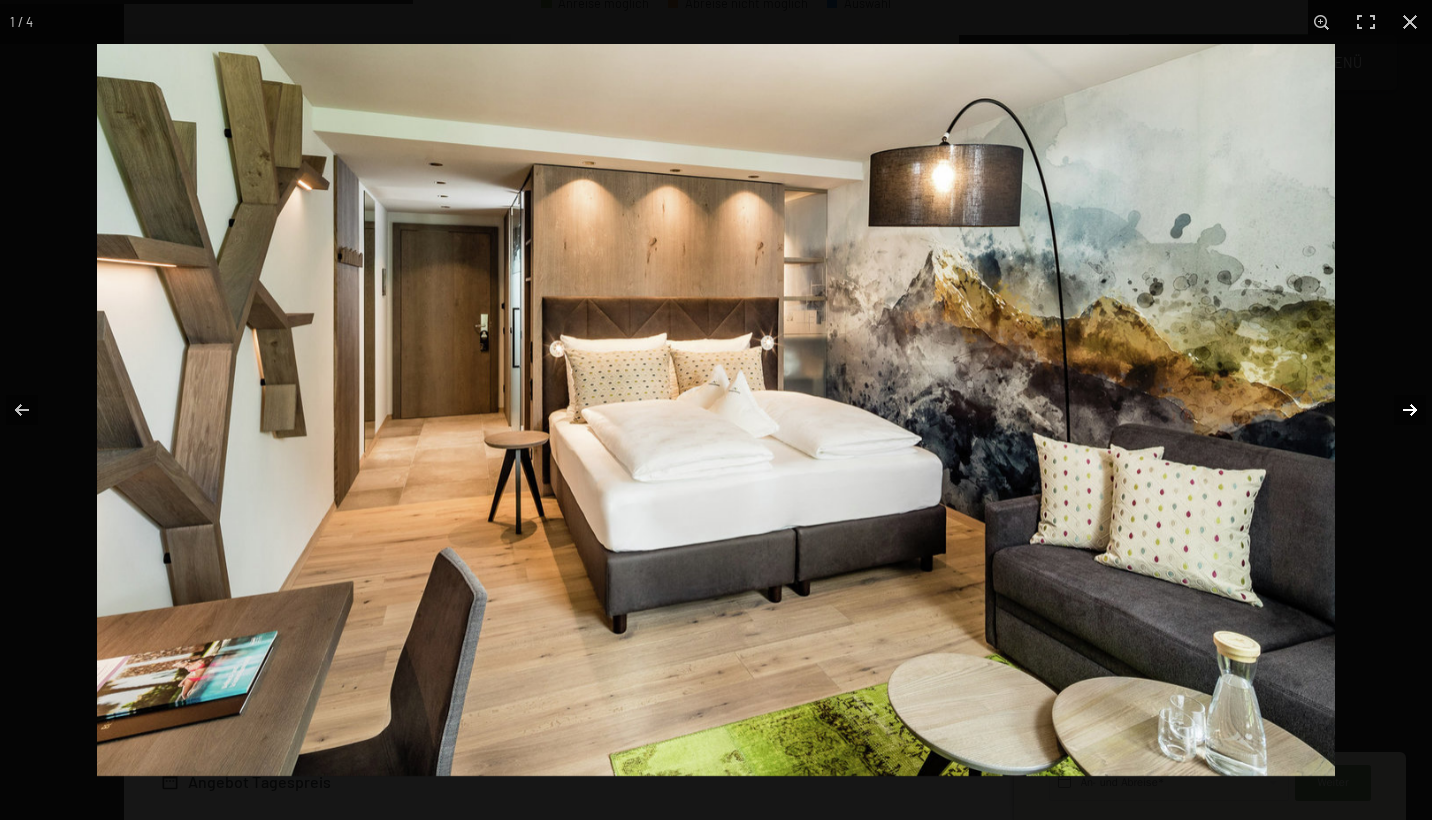 click at bounding box center [1397, 410] 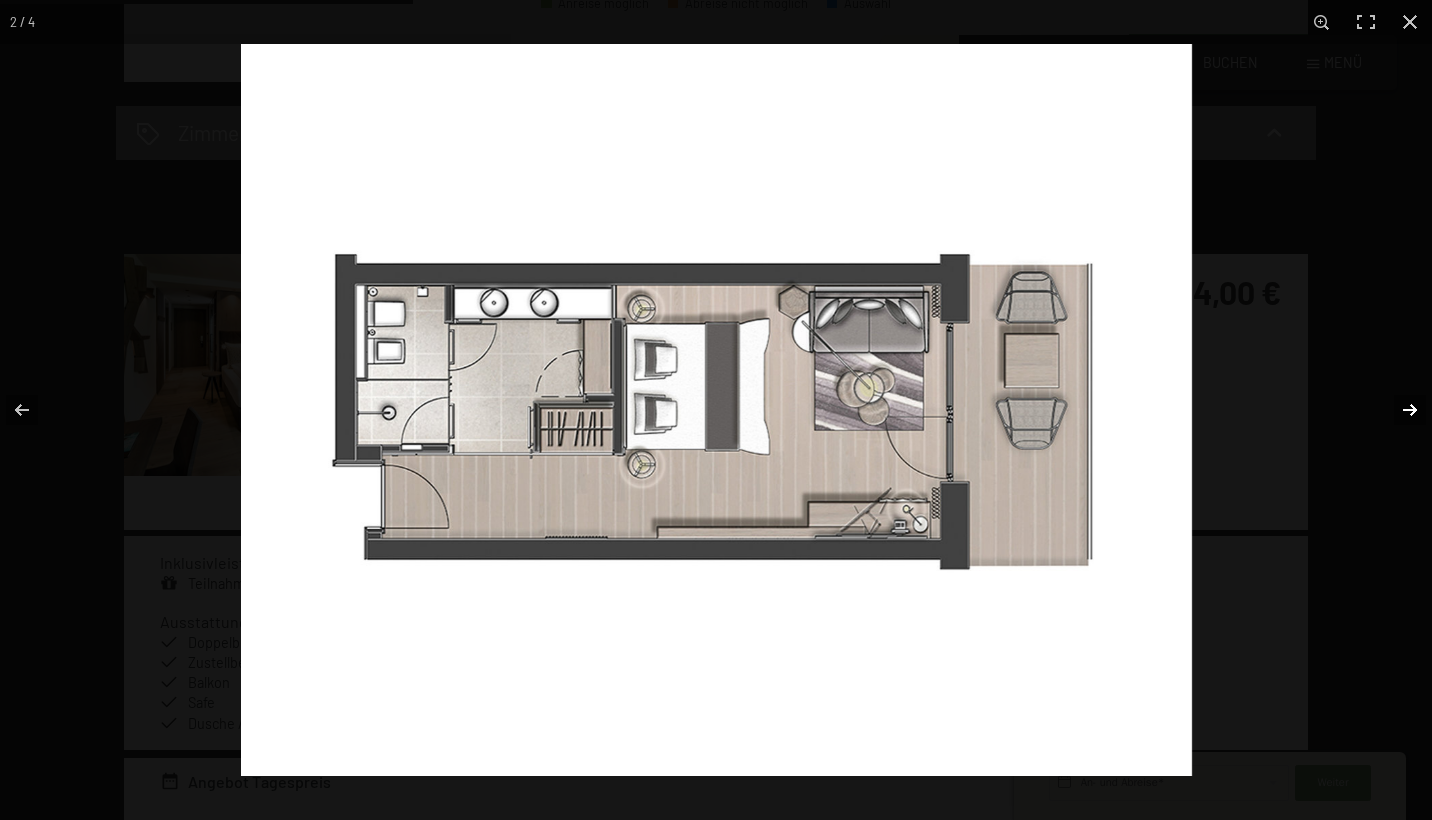click at bounding box center (1397, 410) 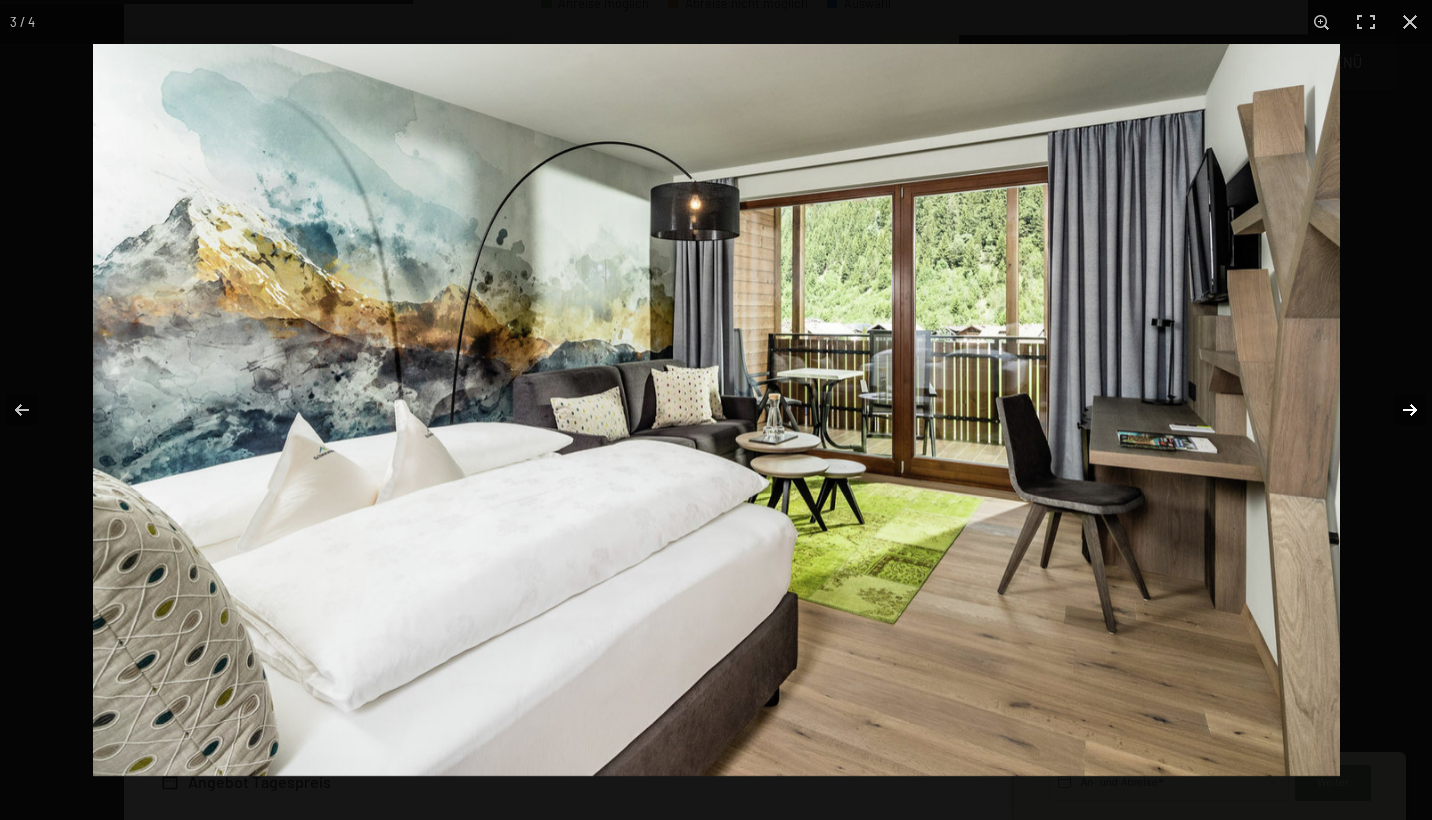 click at bounding box center (1397, 410) 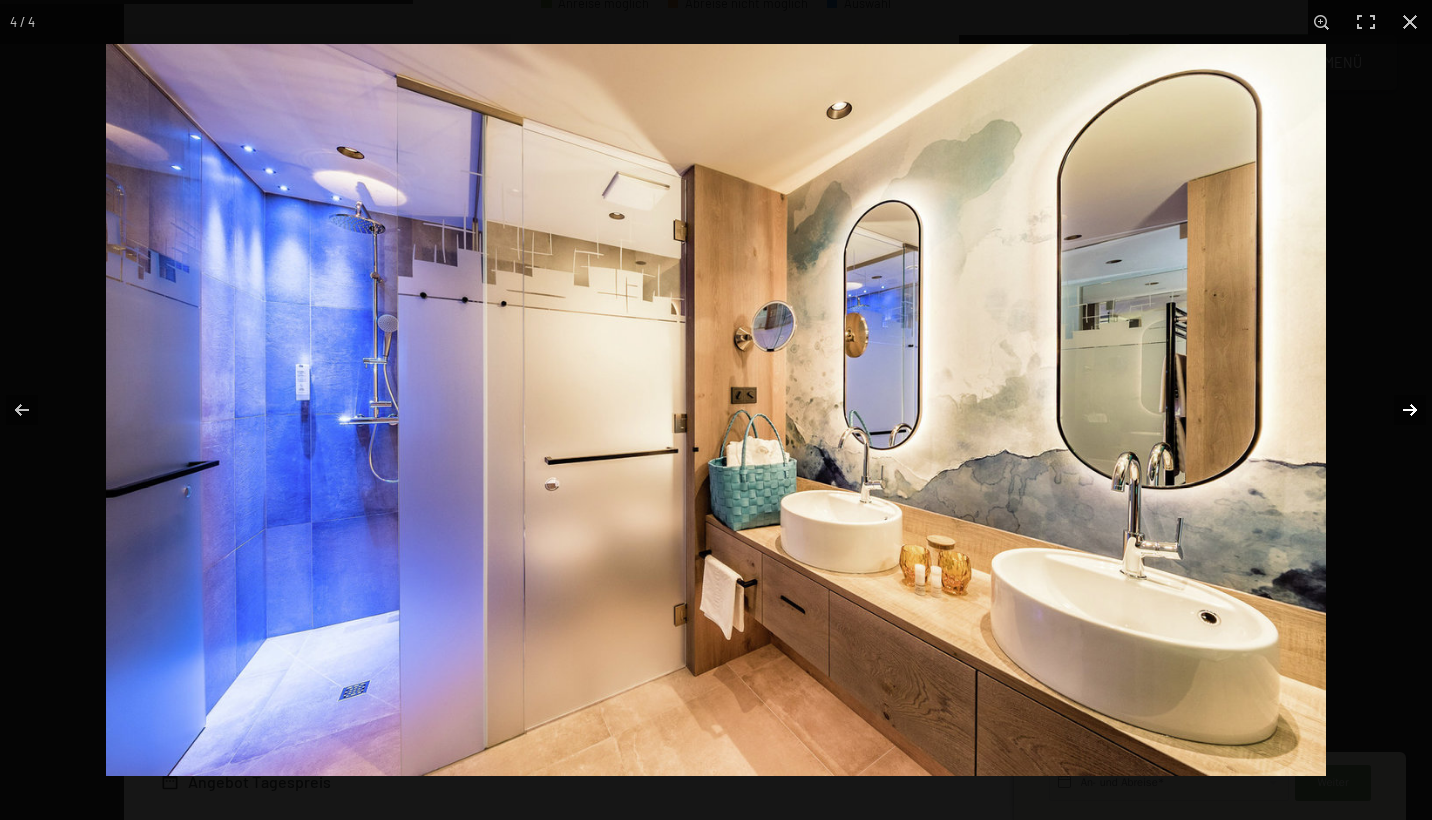 click at bounding box center (1397, 410) 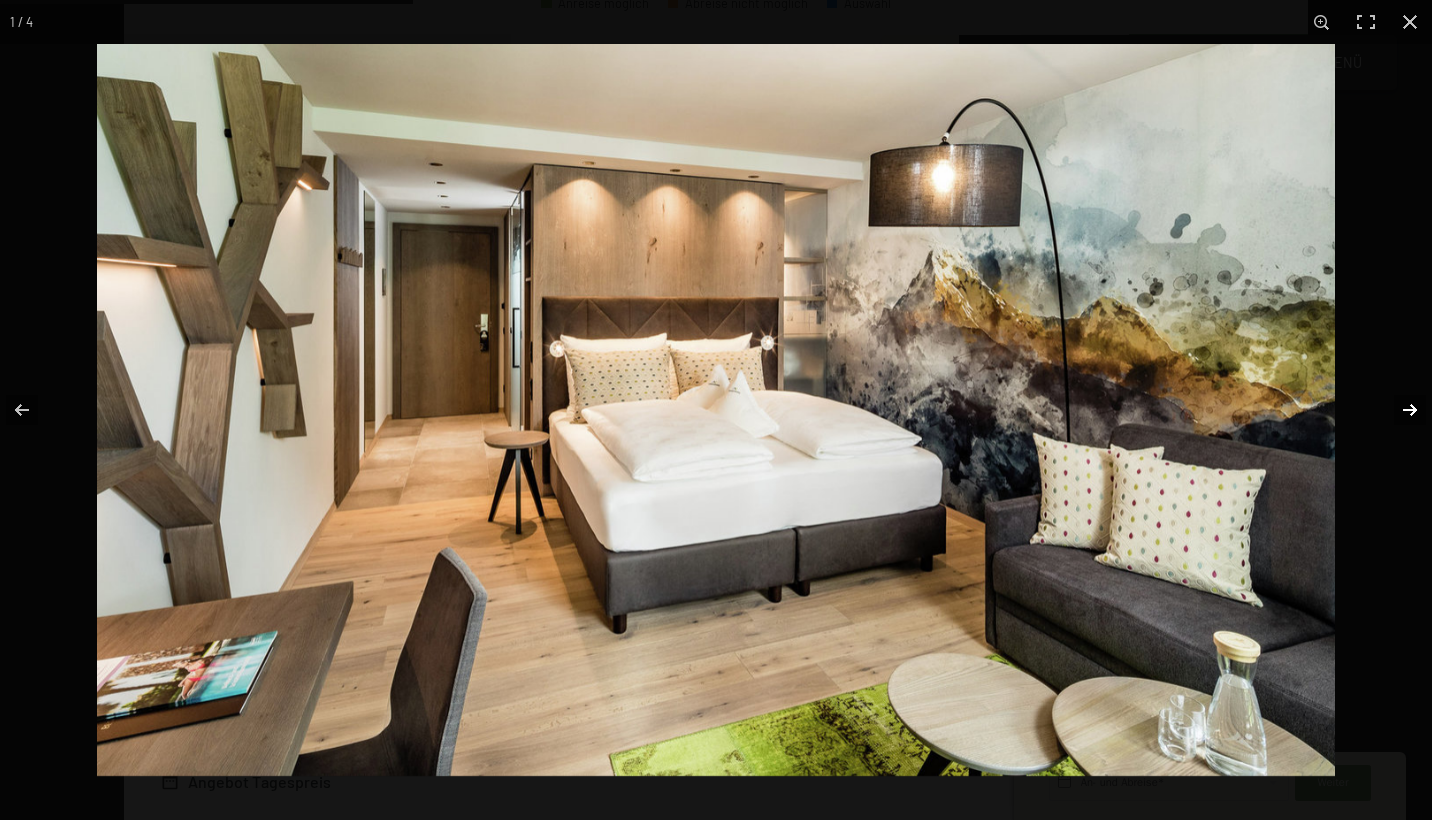 click at bounding box center [1397, 410] 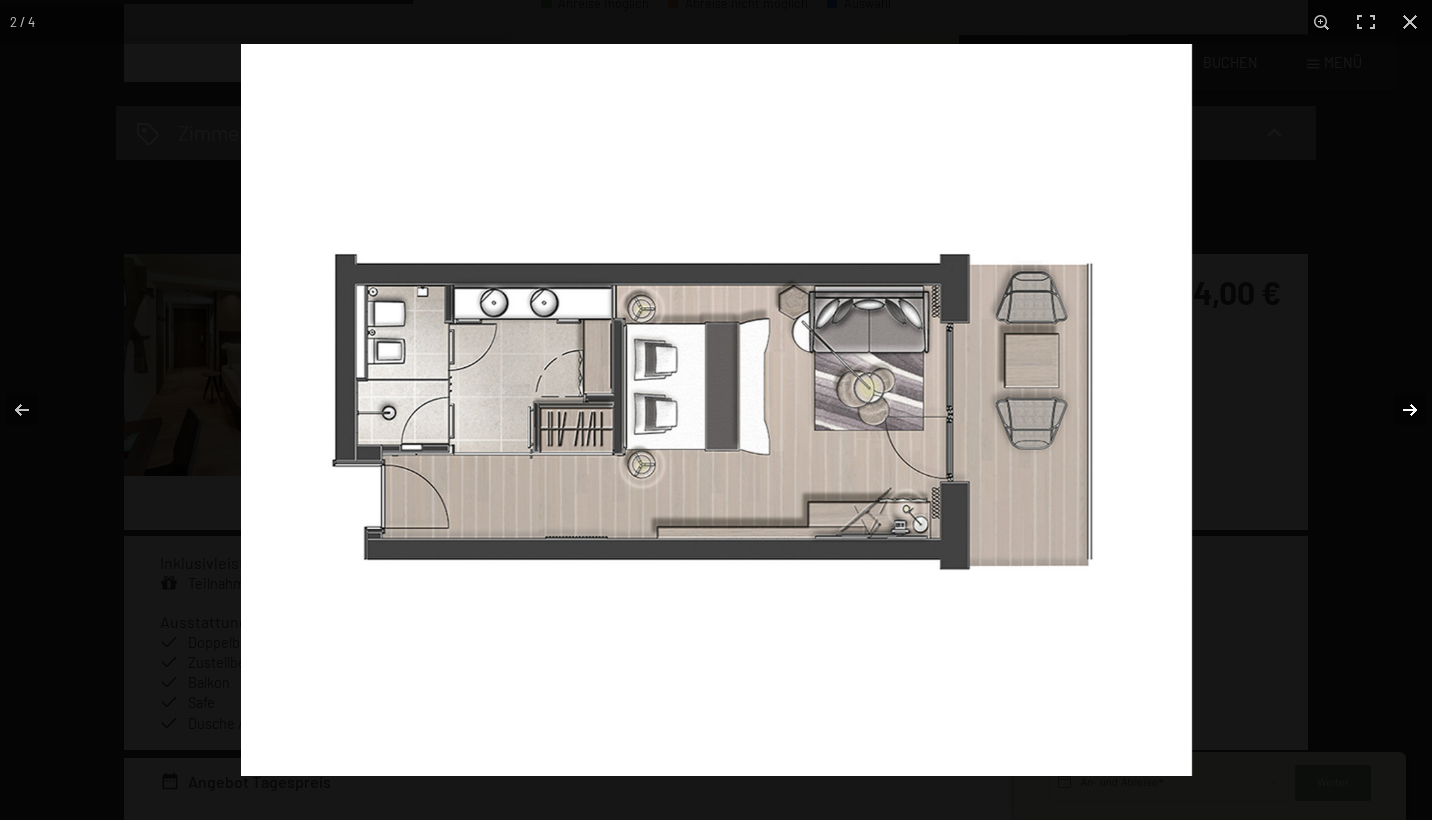click at bounding box center [1397, 410] 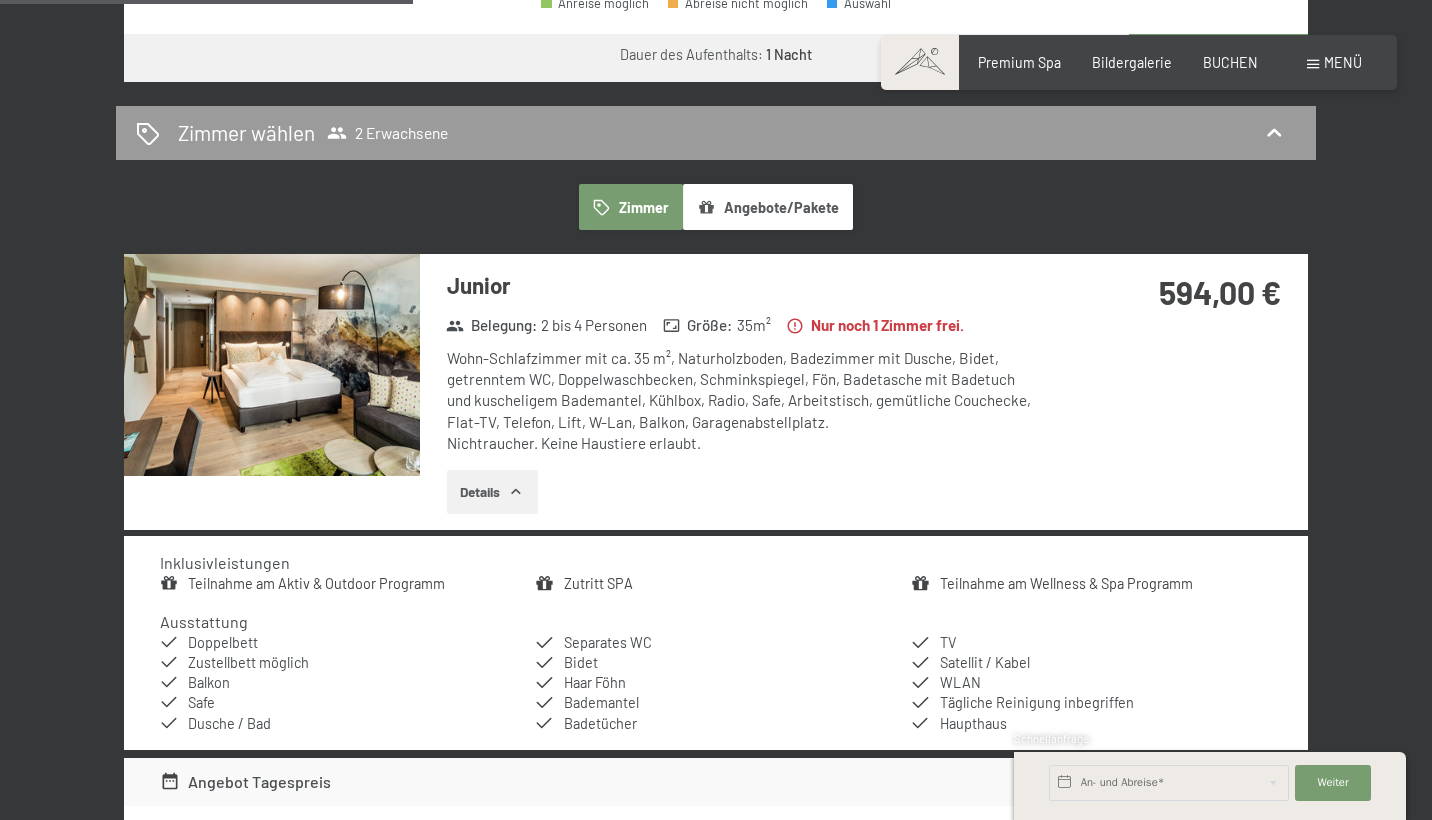 click at bounding box center [0, 0] 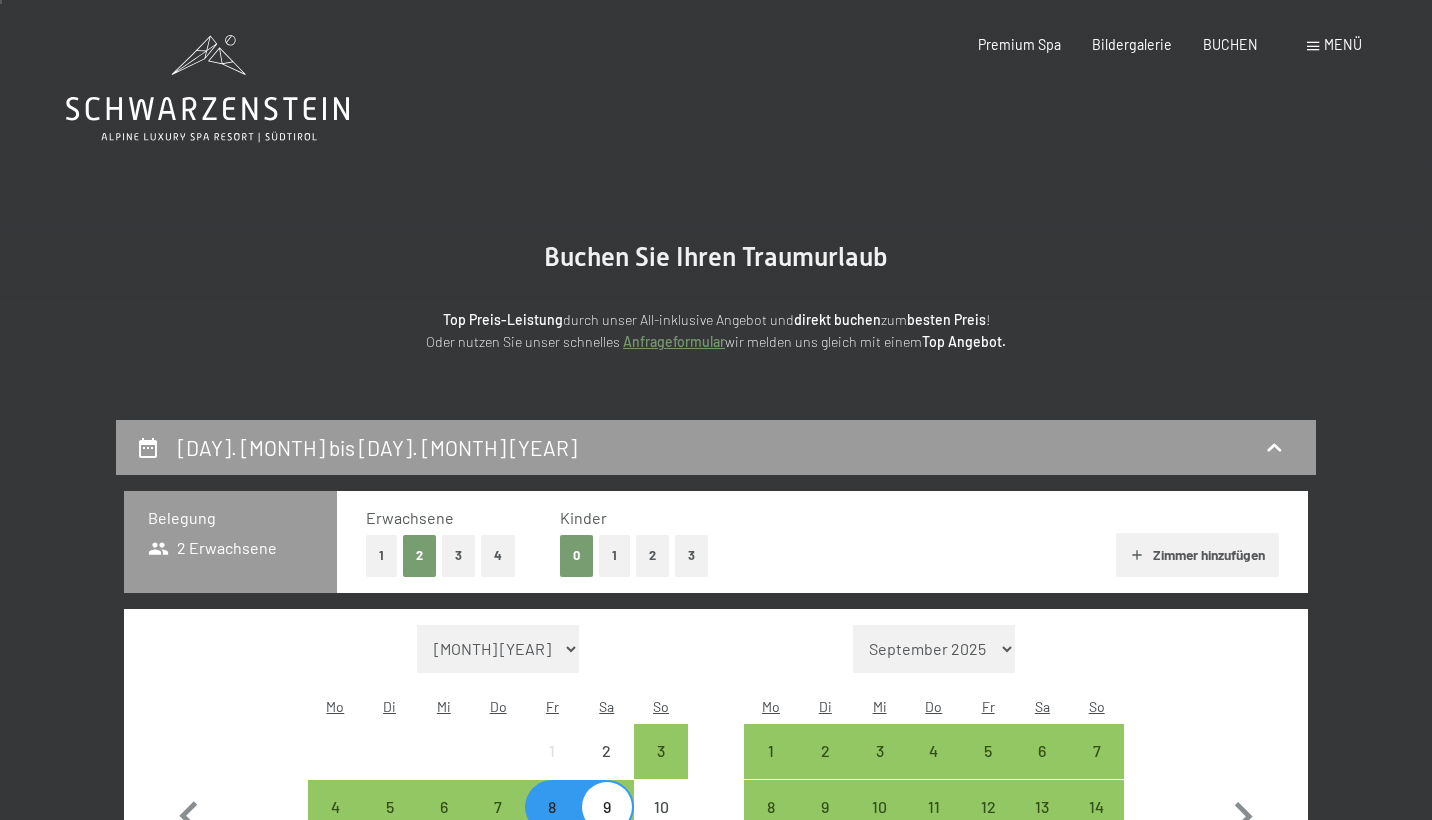 scroll, scrollTop: 0, scrollLeft: 0, axis: both 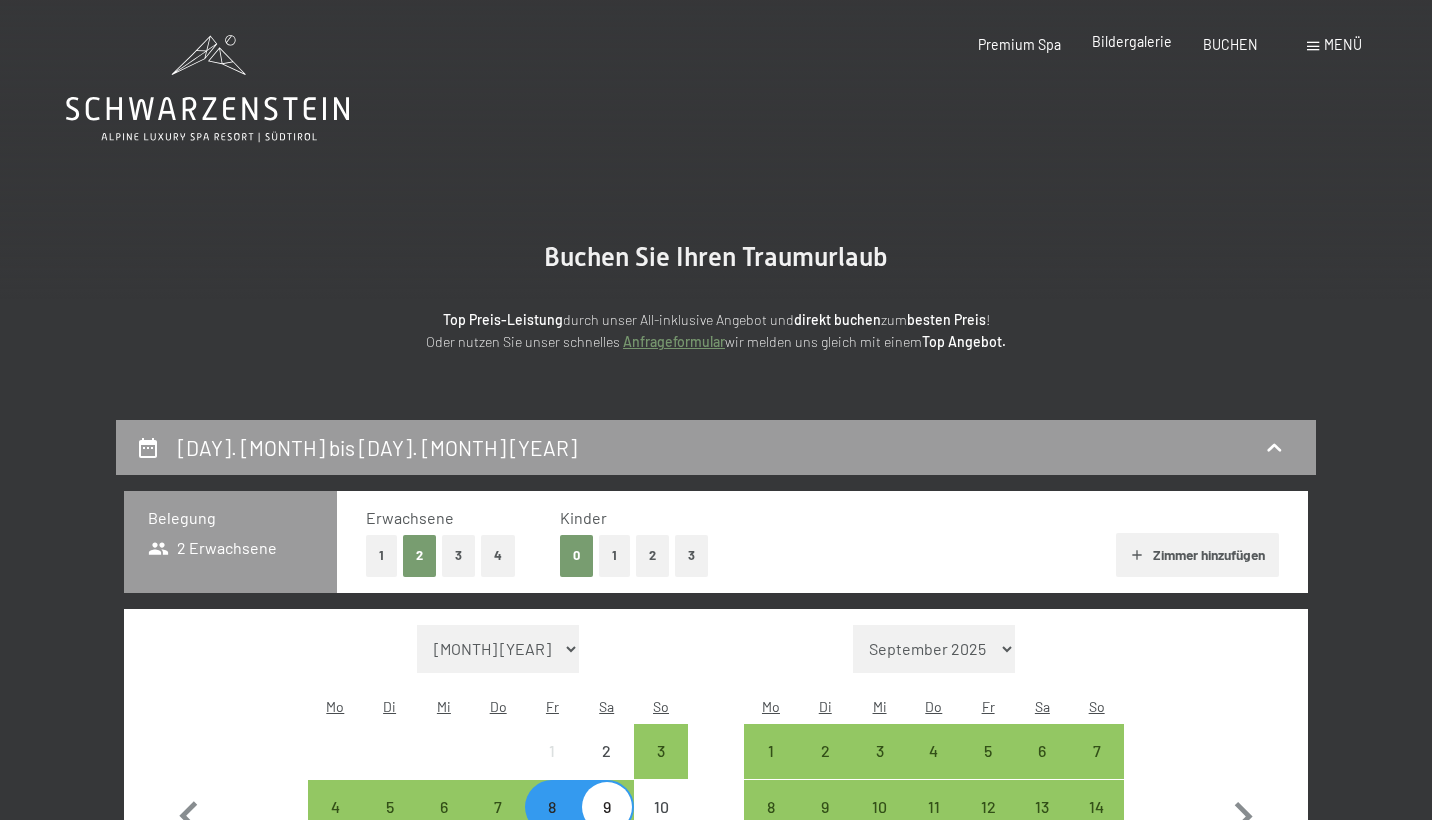 click on "Bildergalerie" at bounding box center [1132, 41] 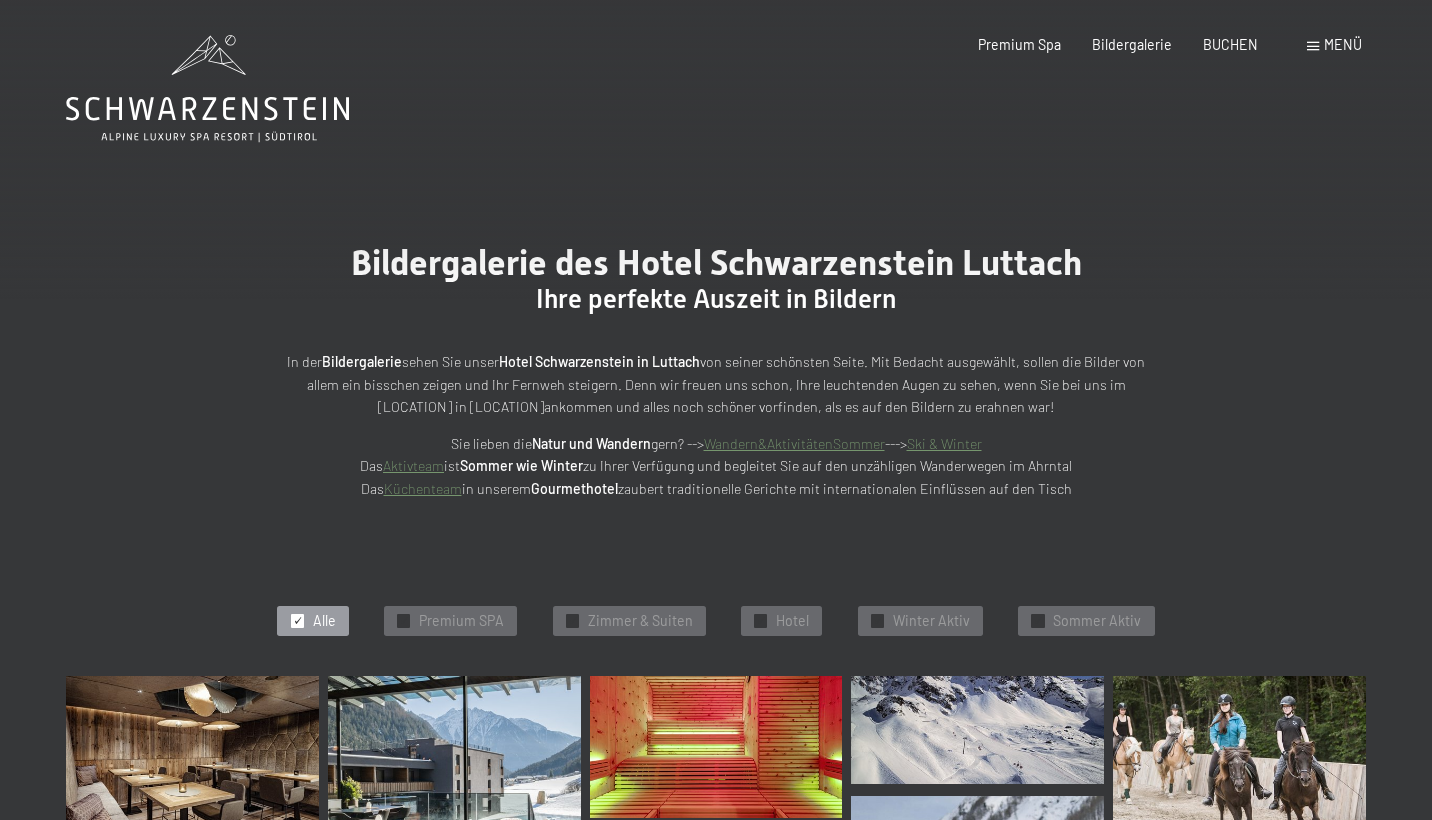 scroll, scrollTop: 0, scrollLeft: 0, axis: both 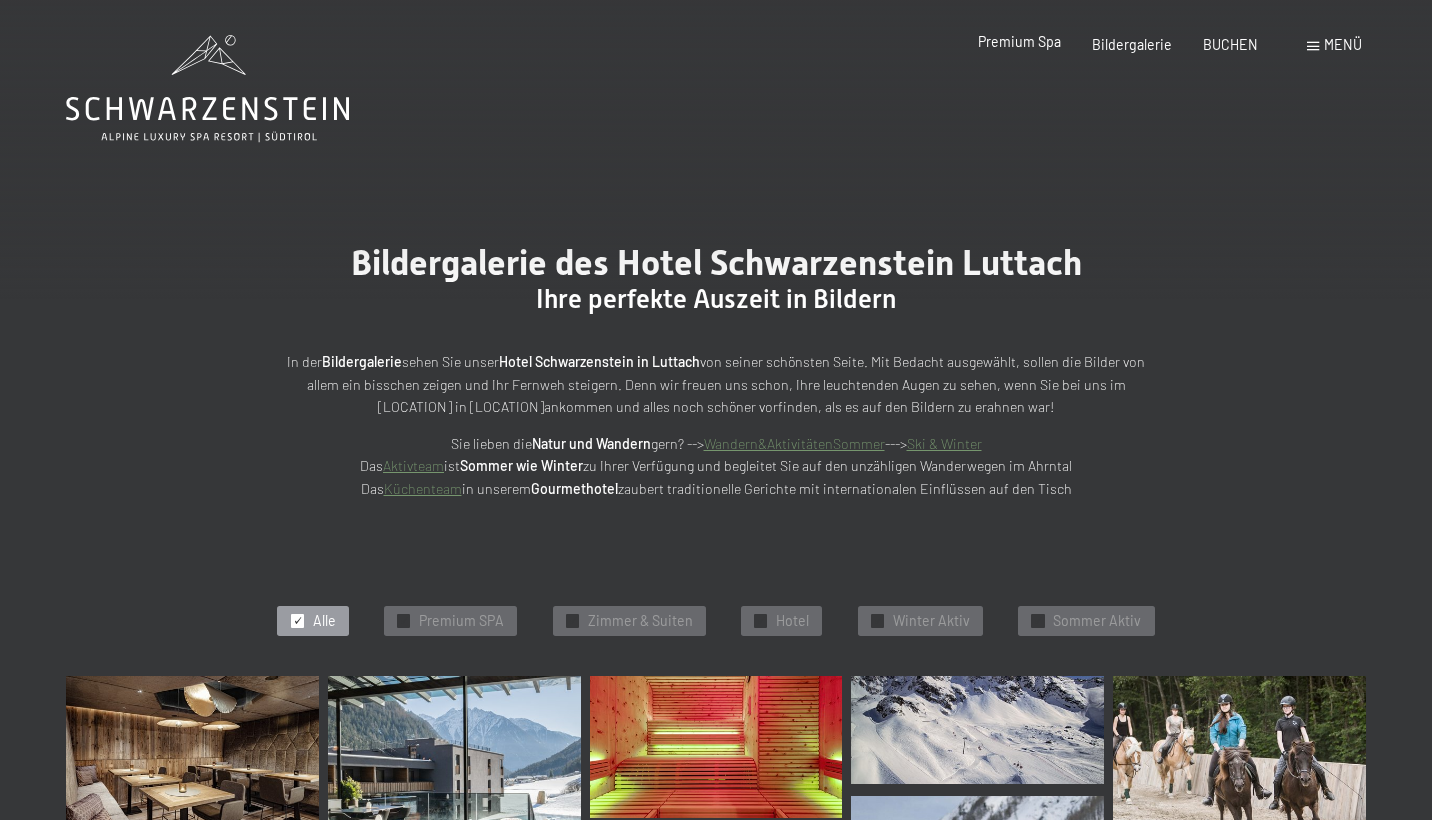 click on "Premium Spa" at bounding box center [1019, 41] 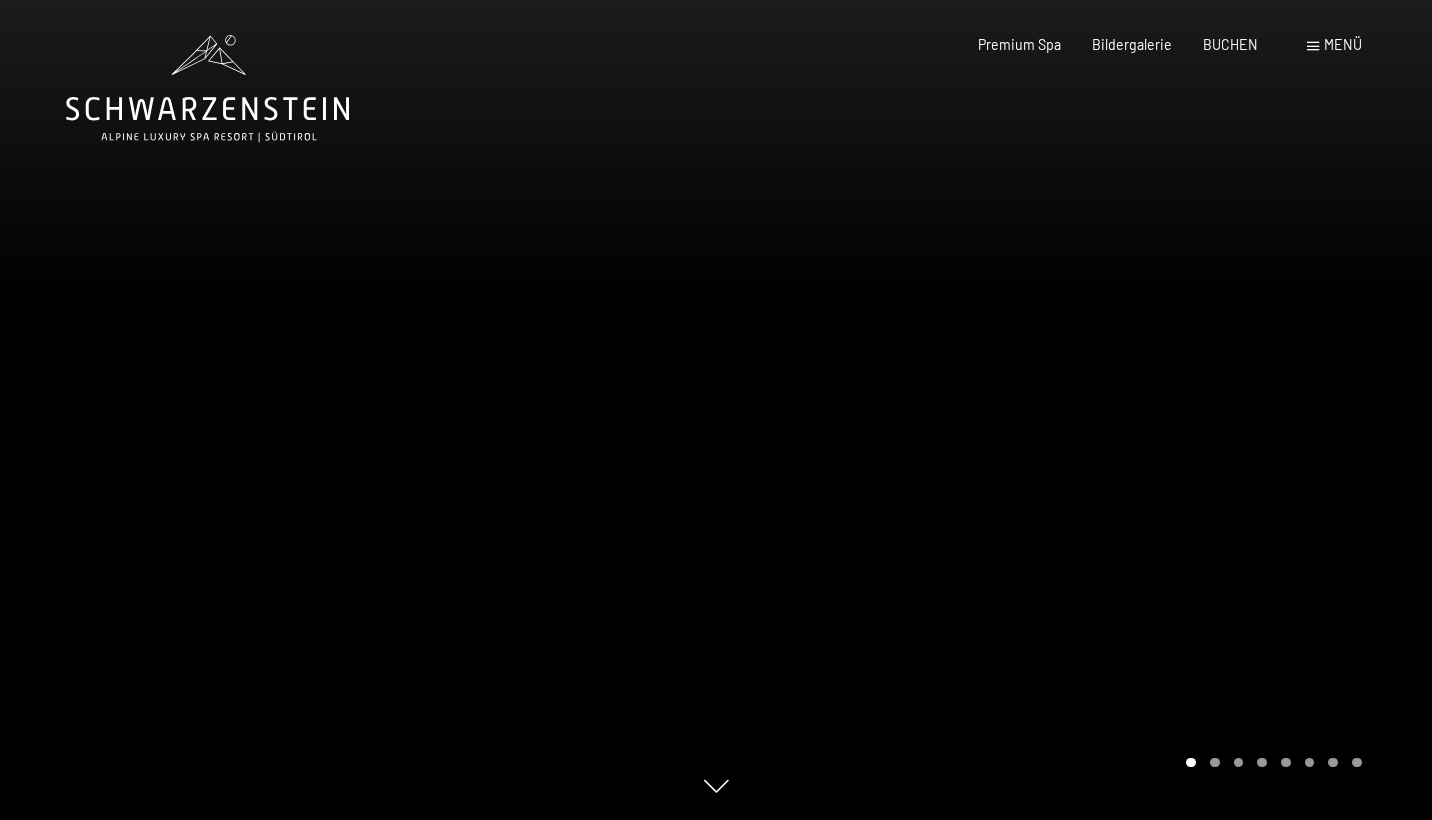 scroll, scrollTop: 0, scrollLeft: 0, axis: both 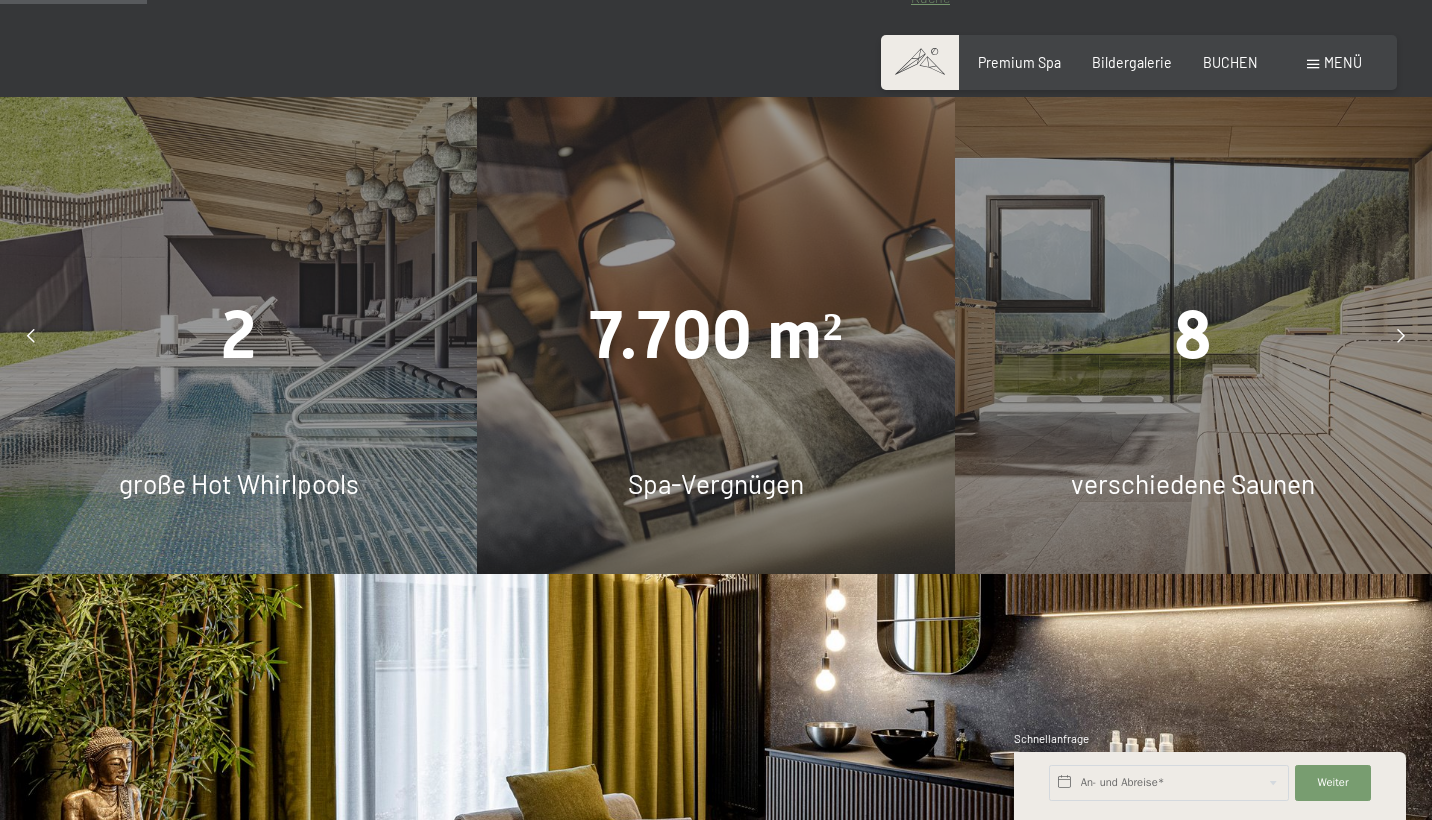 click on "8" at bounding box center (1193, 335) 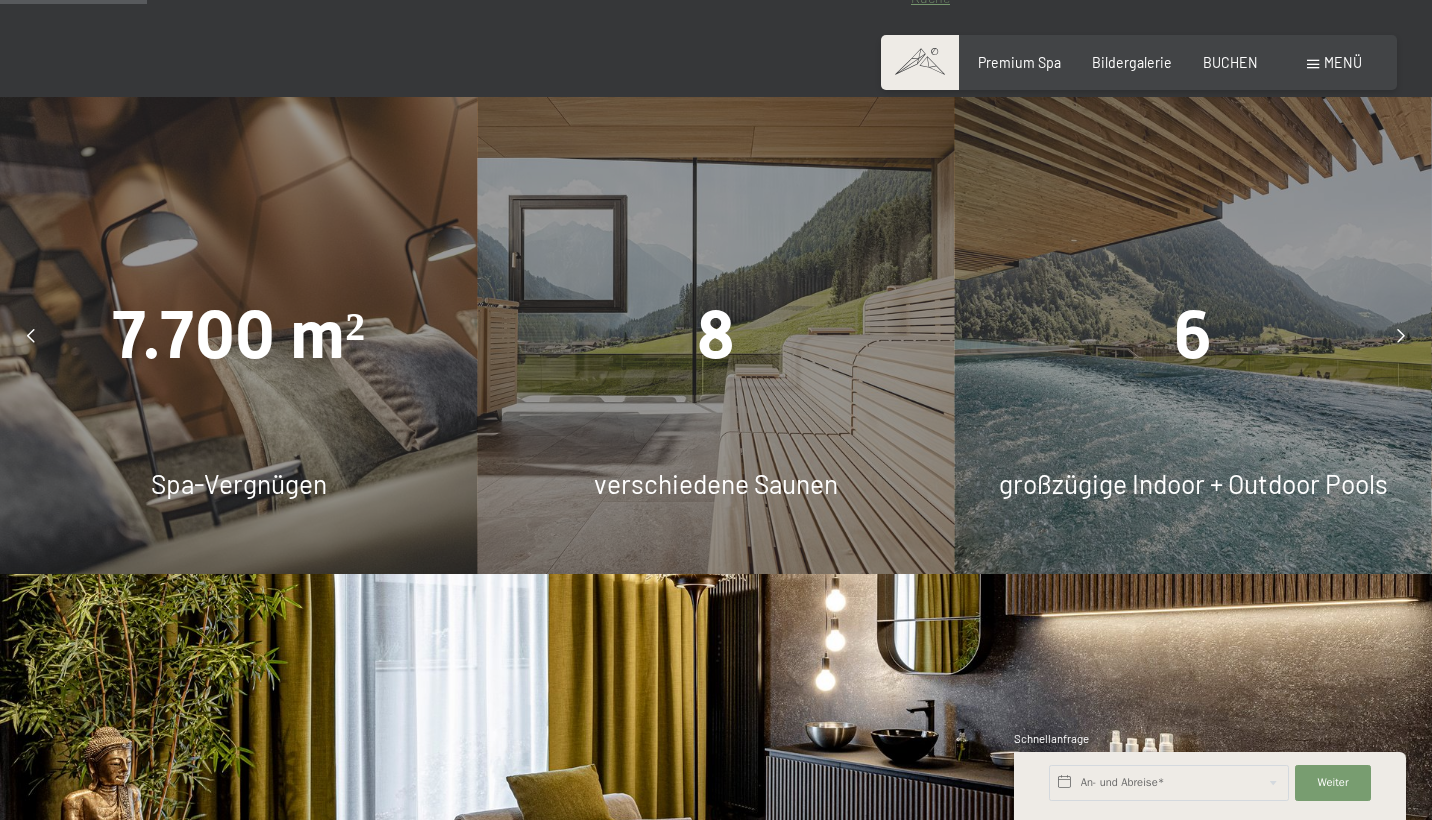 click at bounding box center (1401, 336) 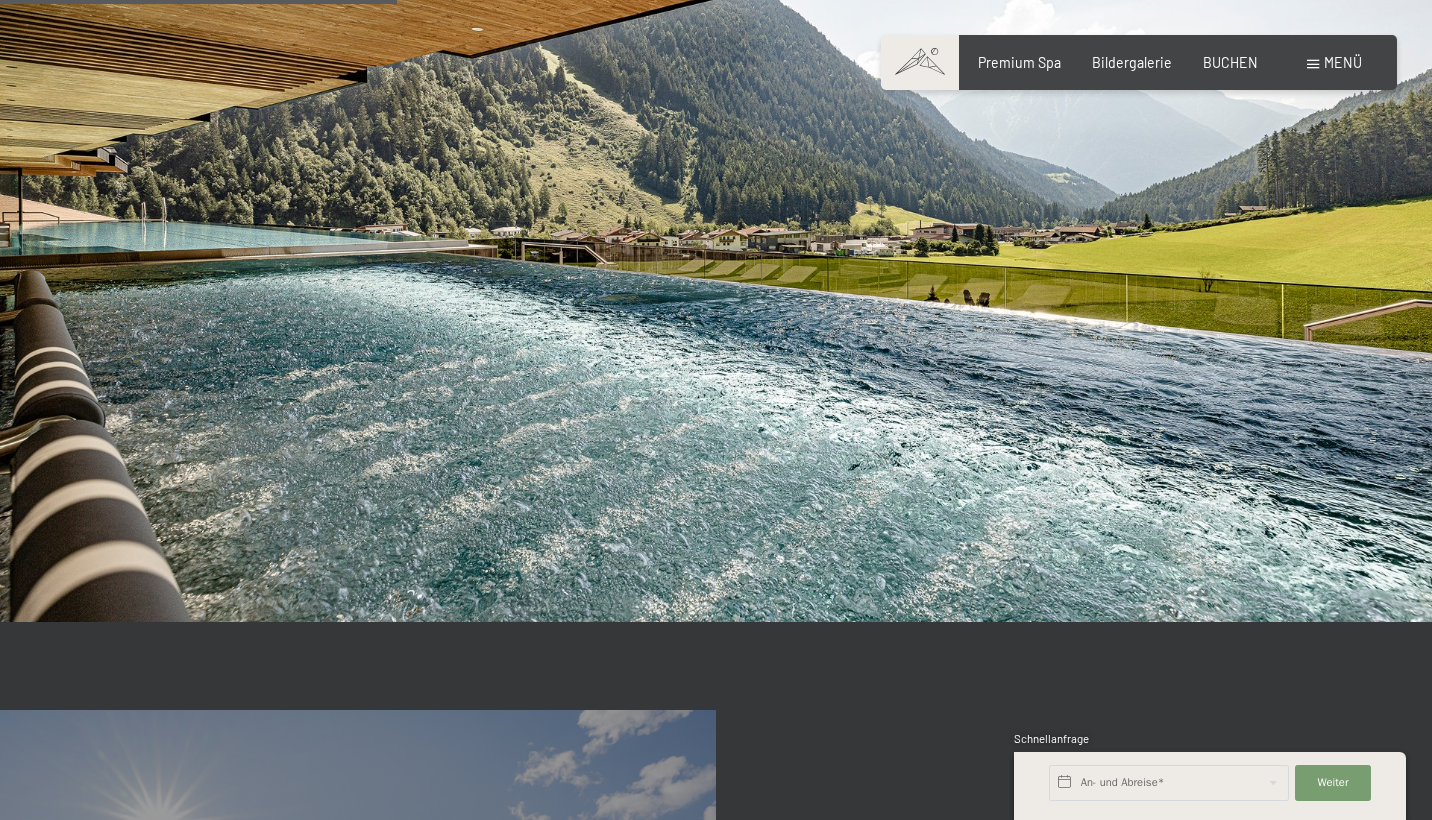 scroll, scrollTop: 3564, scrollLeft: 0, axis: vertical 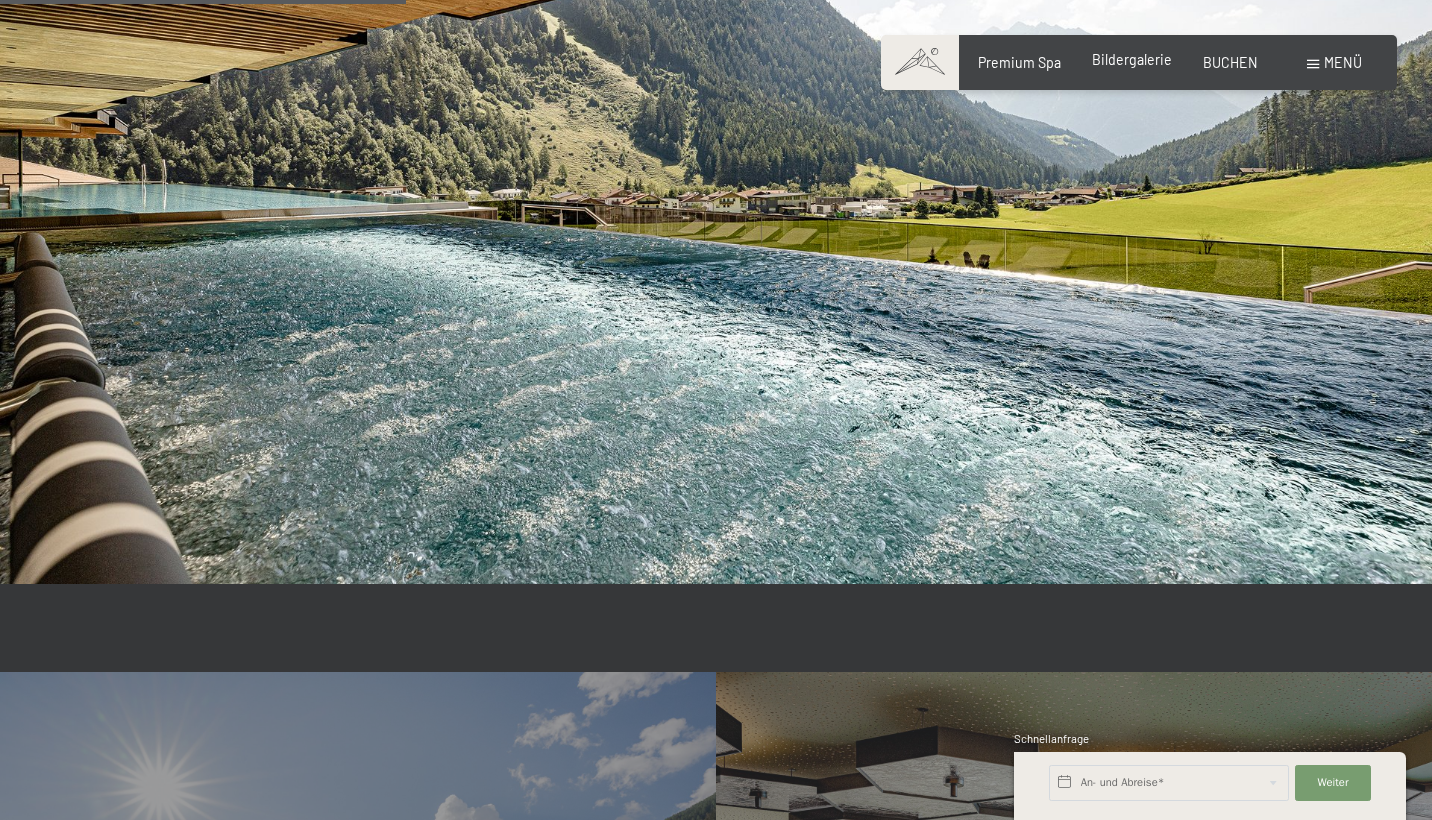 click on "Bildergalerie" at bounding box center [1132, 59] 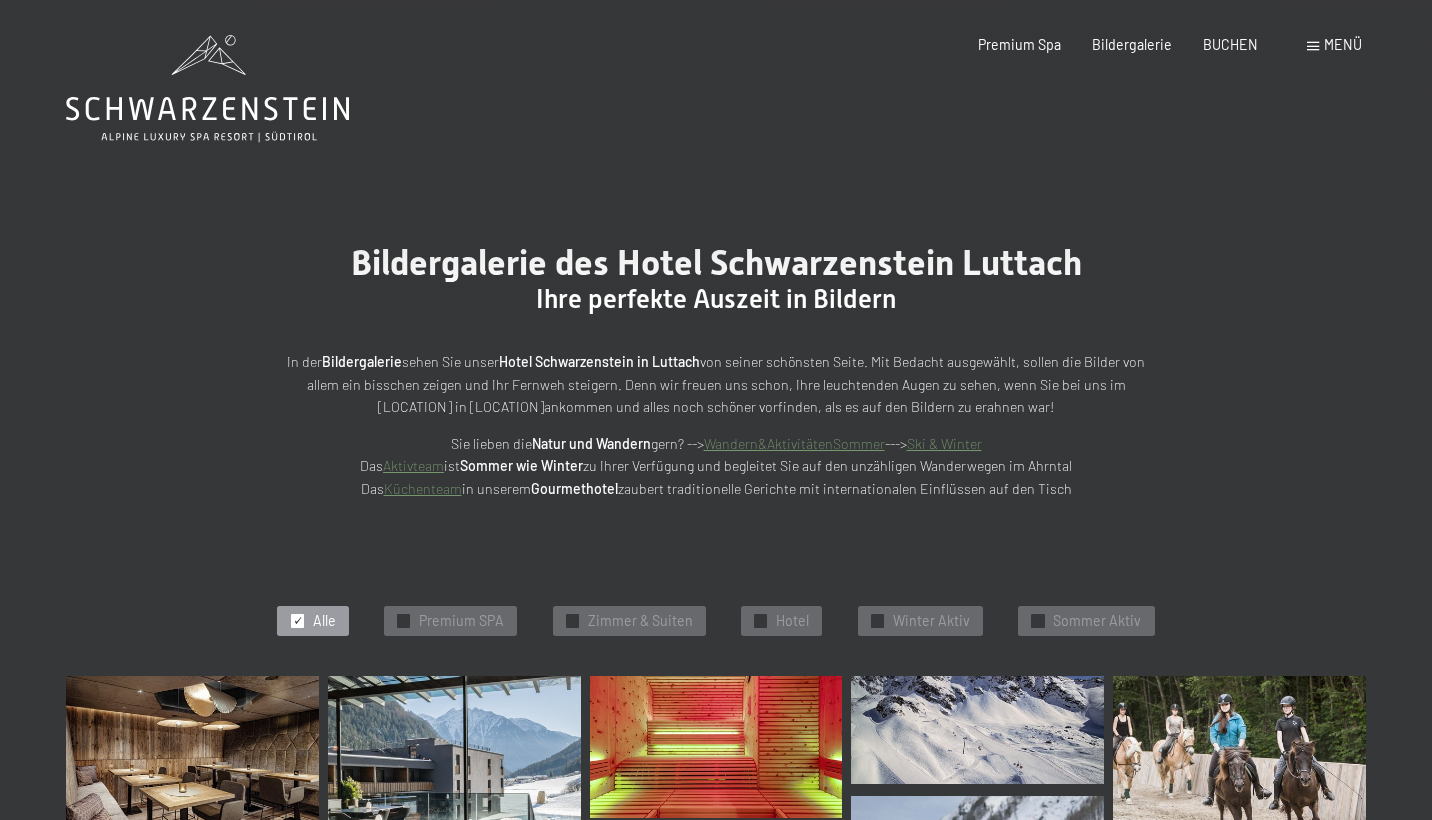 scroll, scrollTop: 0, scrollLeft: 0, axis: both 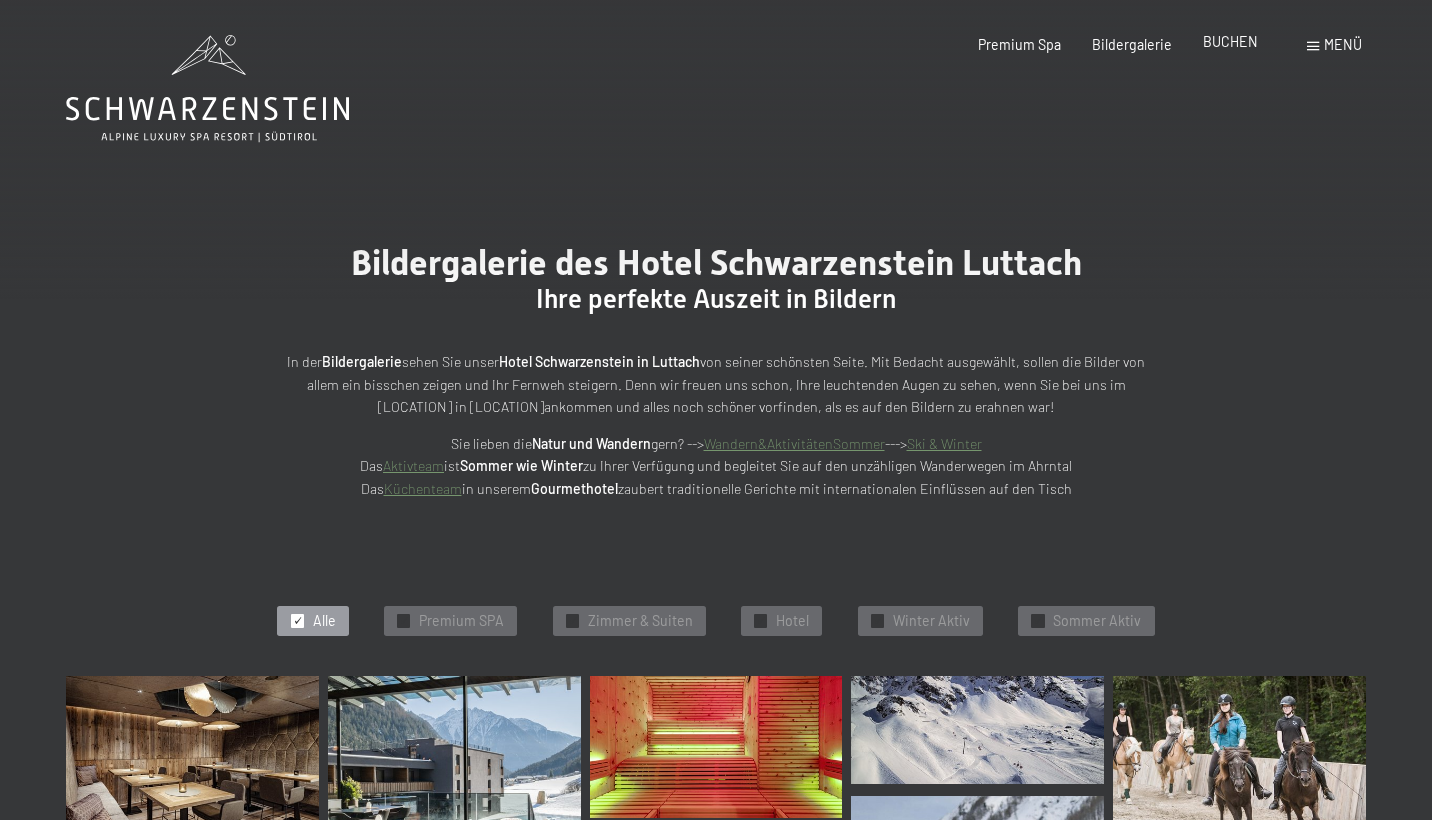 click on "BUCHEN" at bounding box center (1230, 41) 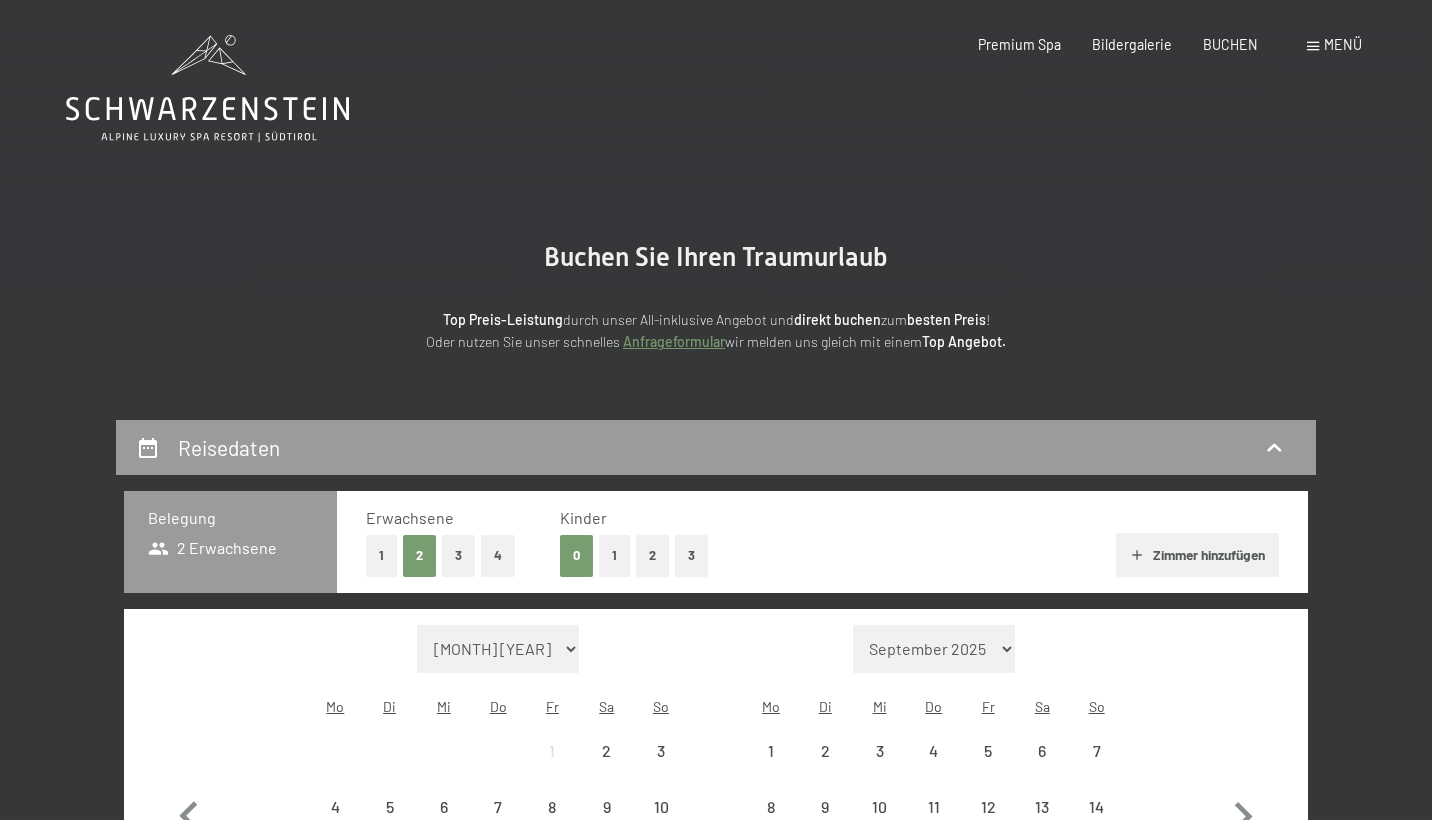 scroll, scrollTop: 0, scrollLeft: 0, axis: both 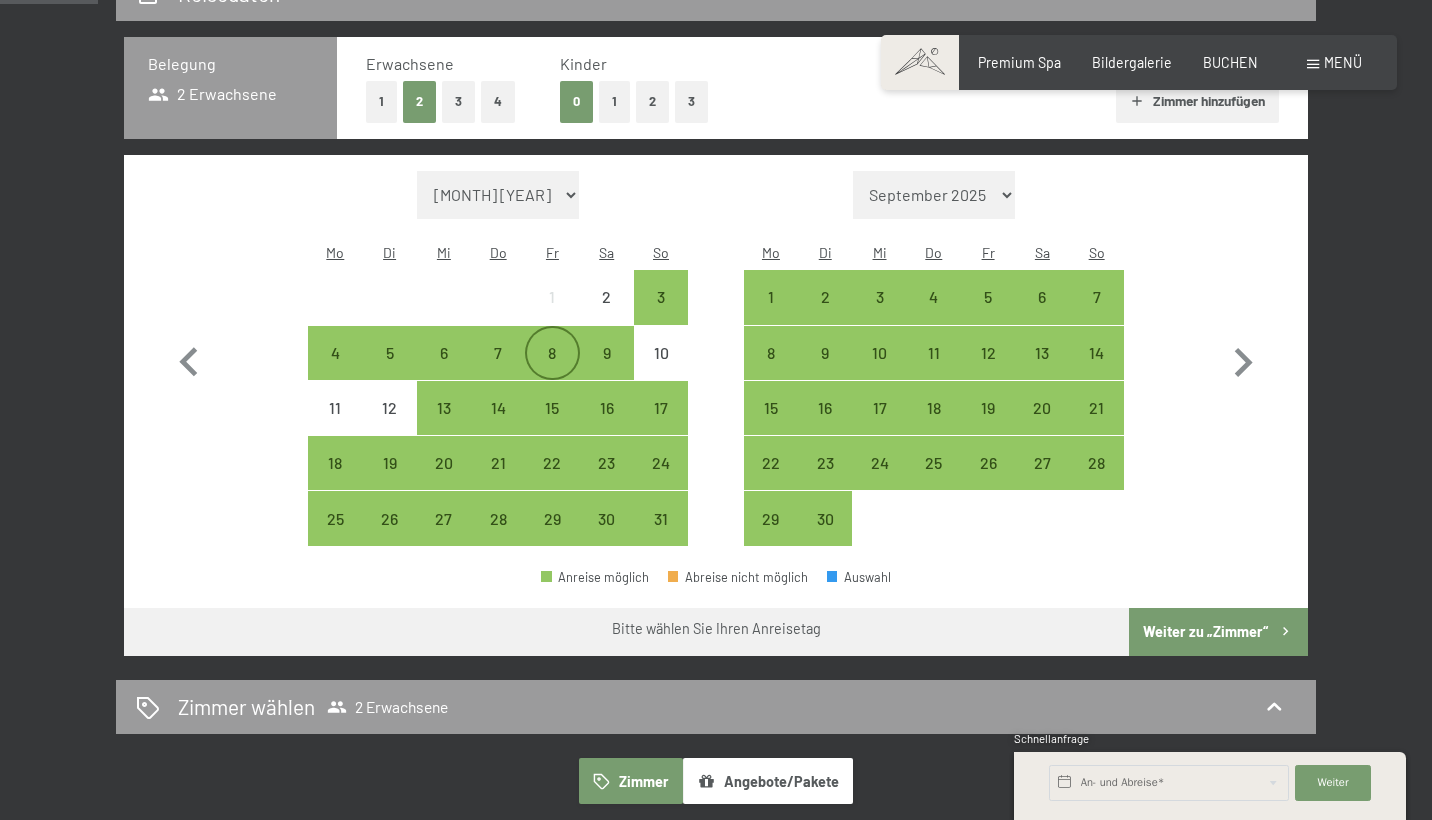 click on "8" at bounding box center (552, 370) 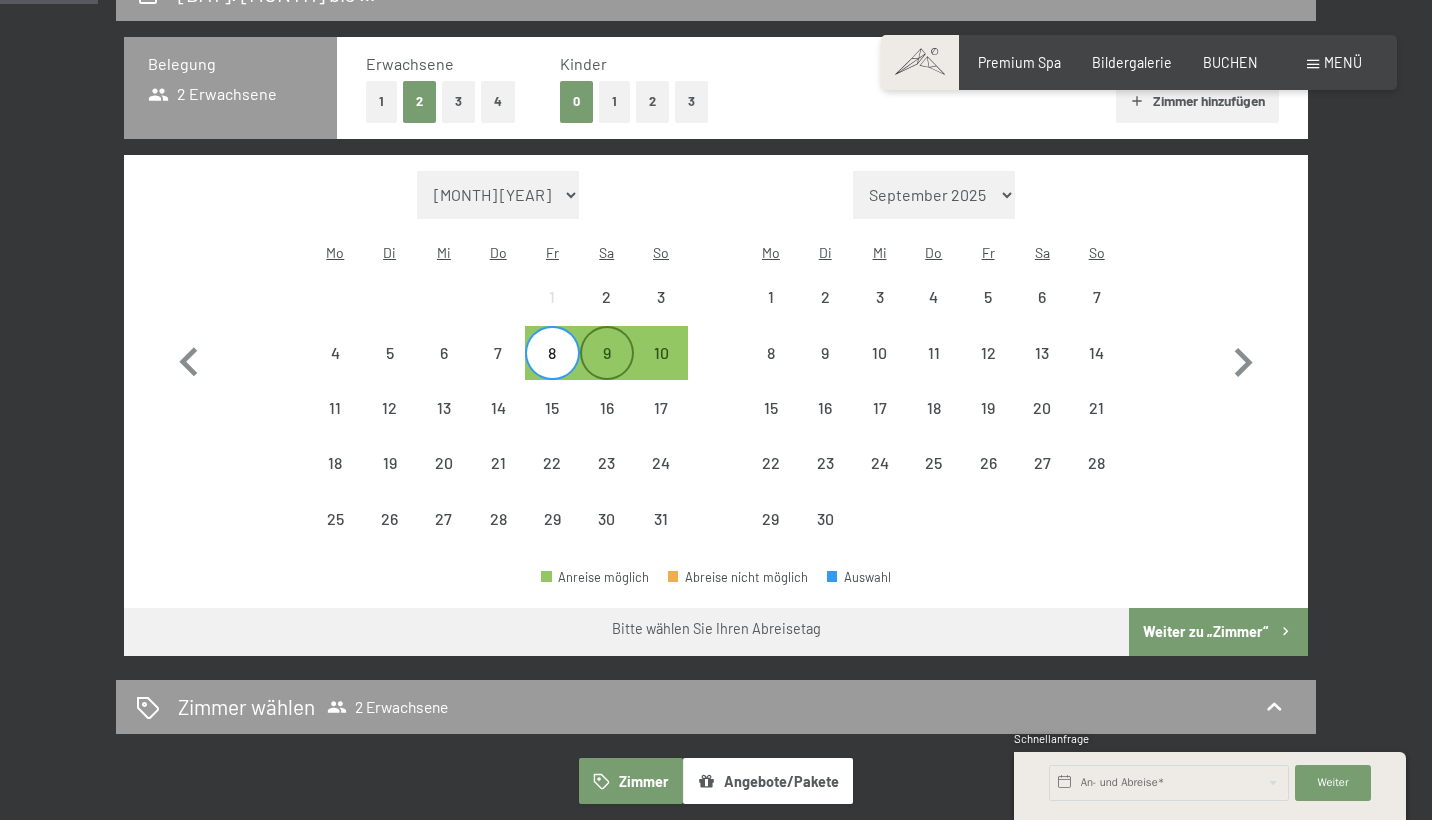 click on "9" at bounding box center [607, 370] 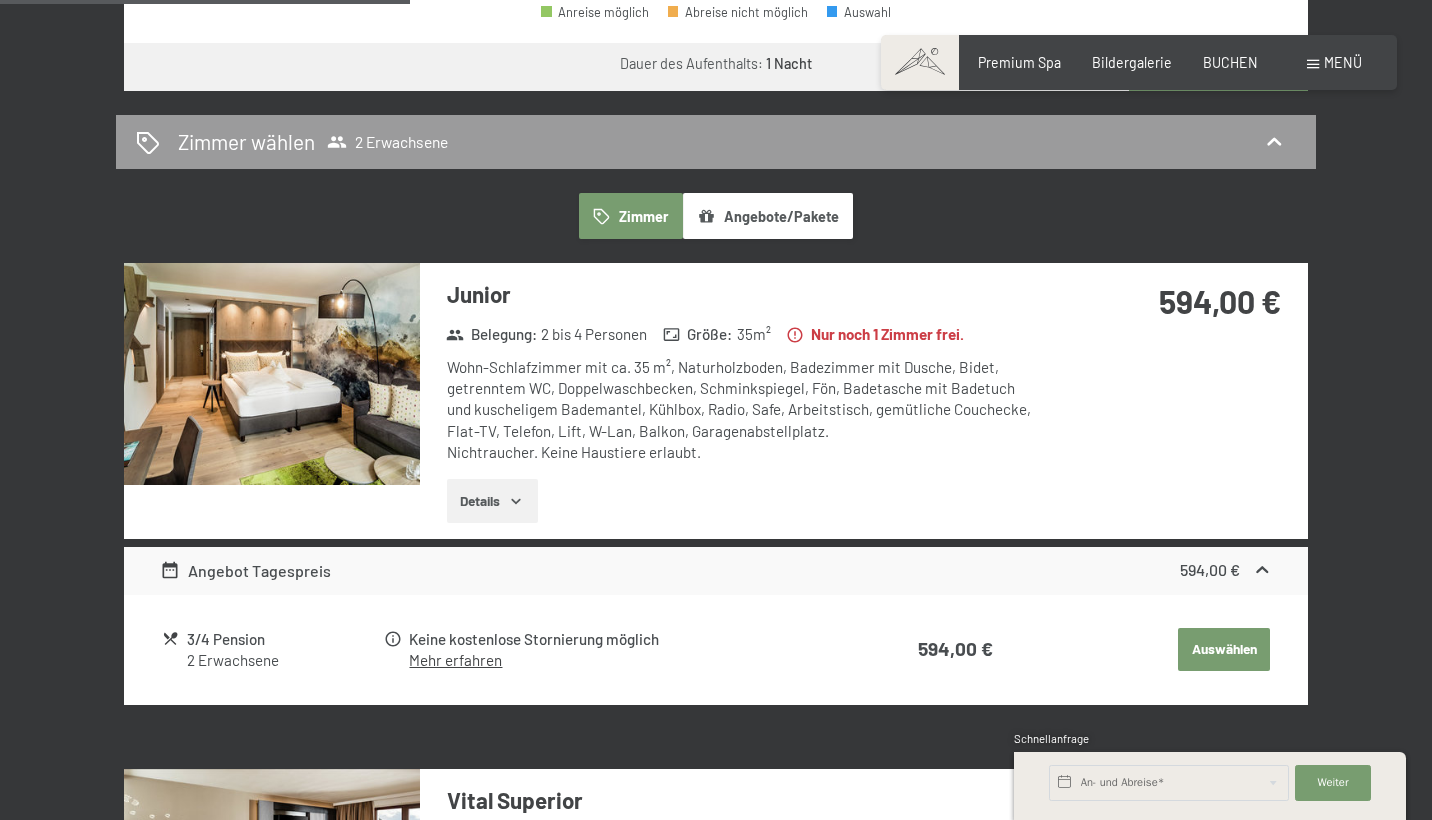 scroll, scrollTop: 1021, scrollLeft: 0, axis: vertical 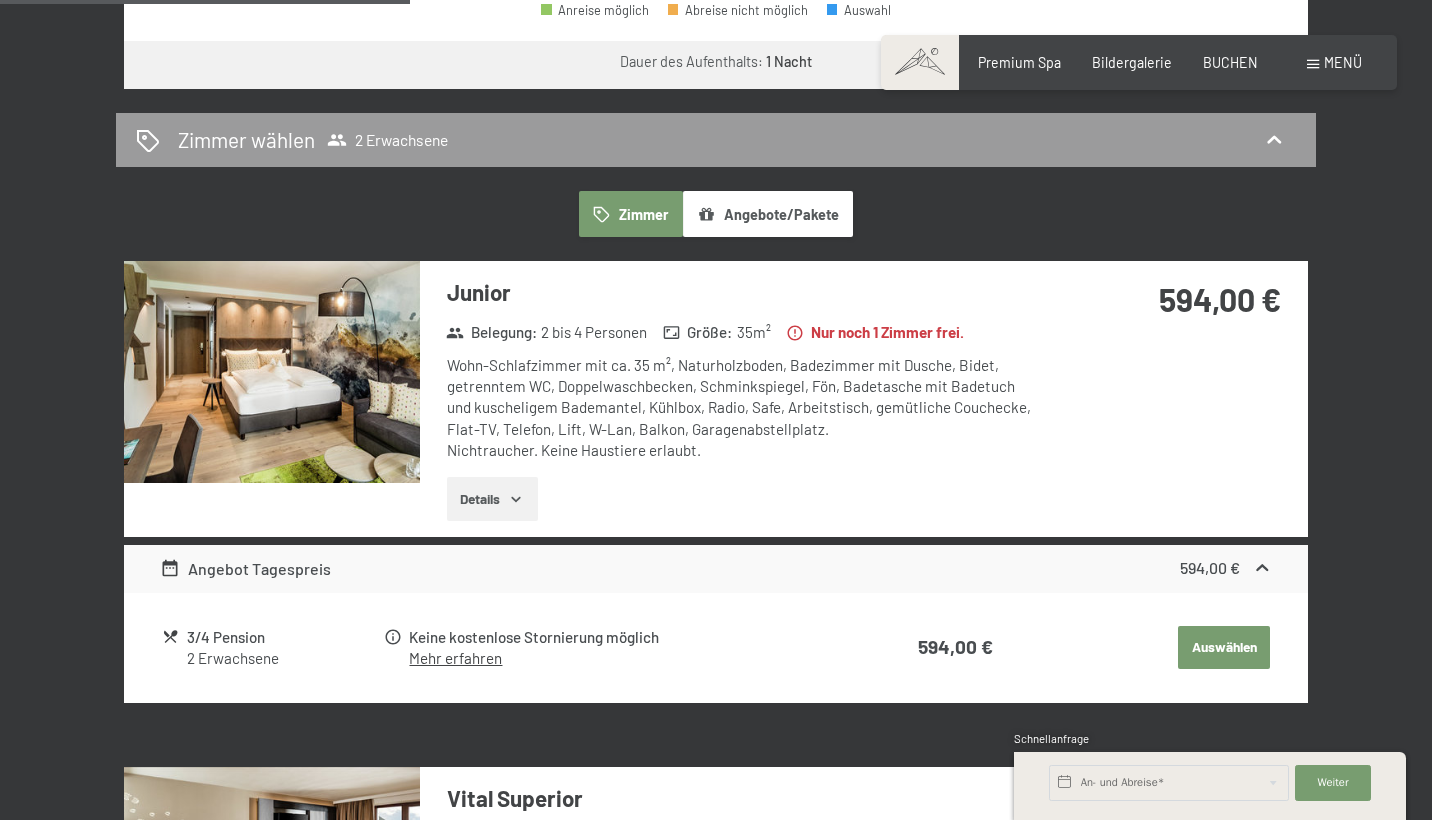 click on "Details" at bounding box center (492, 499) 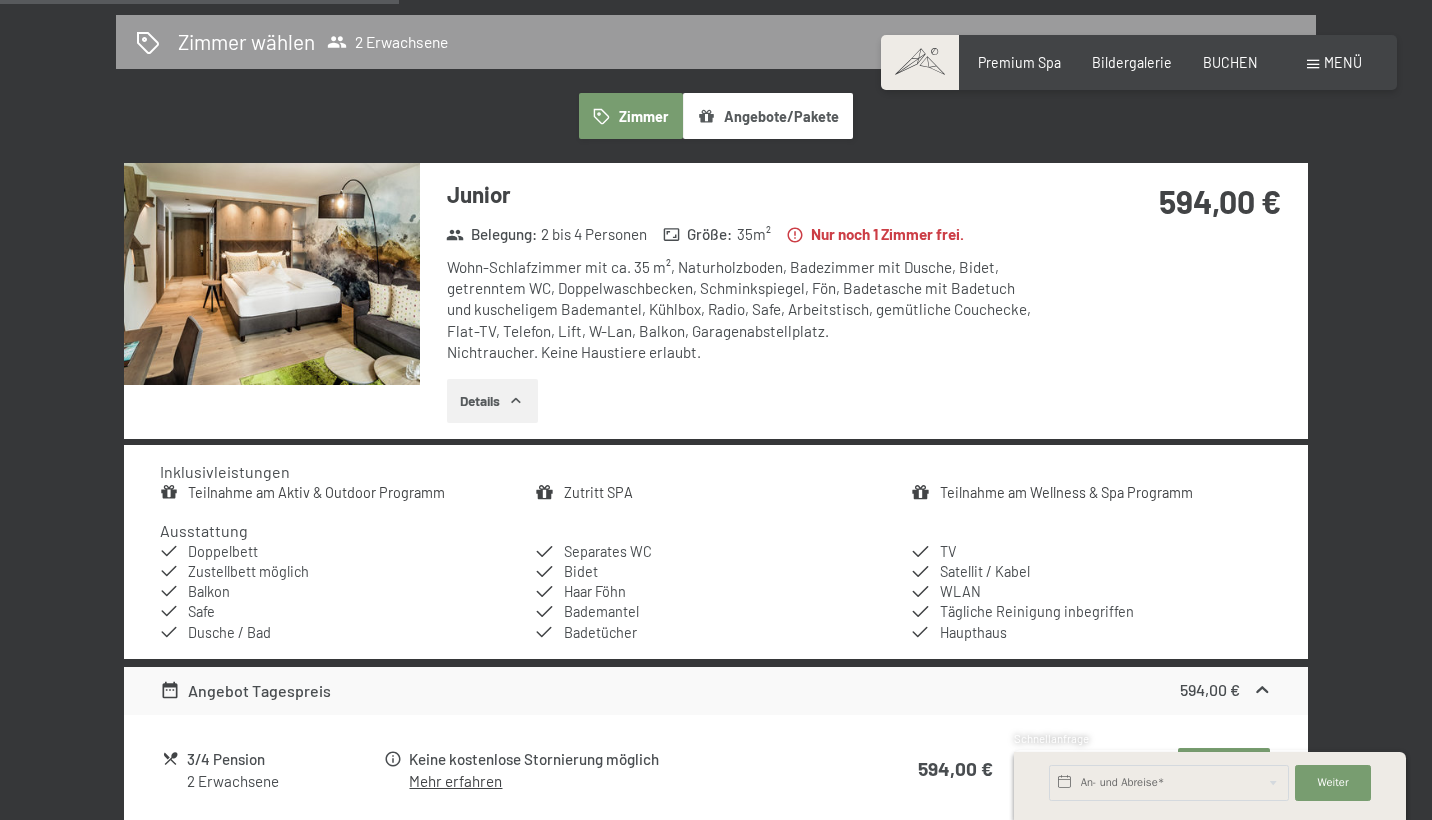 scroll, scrollTop: 1222, scrollLeft: 0, axis: vertical 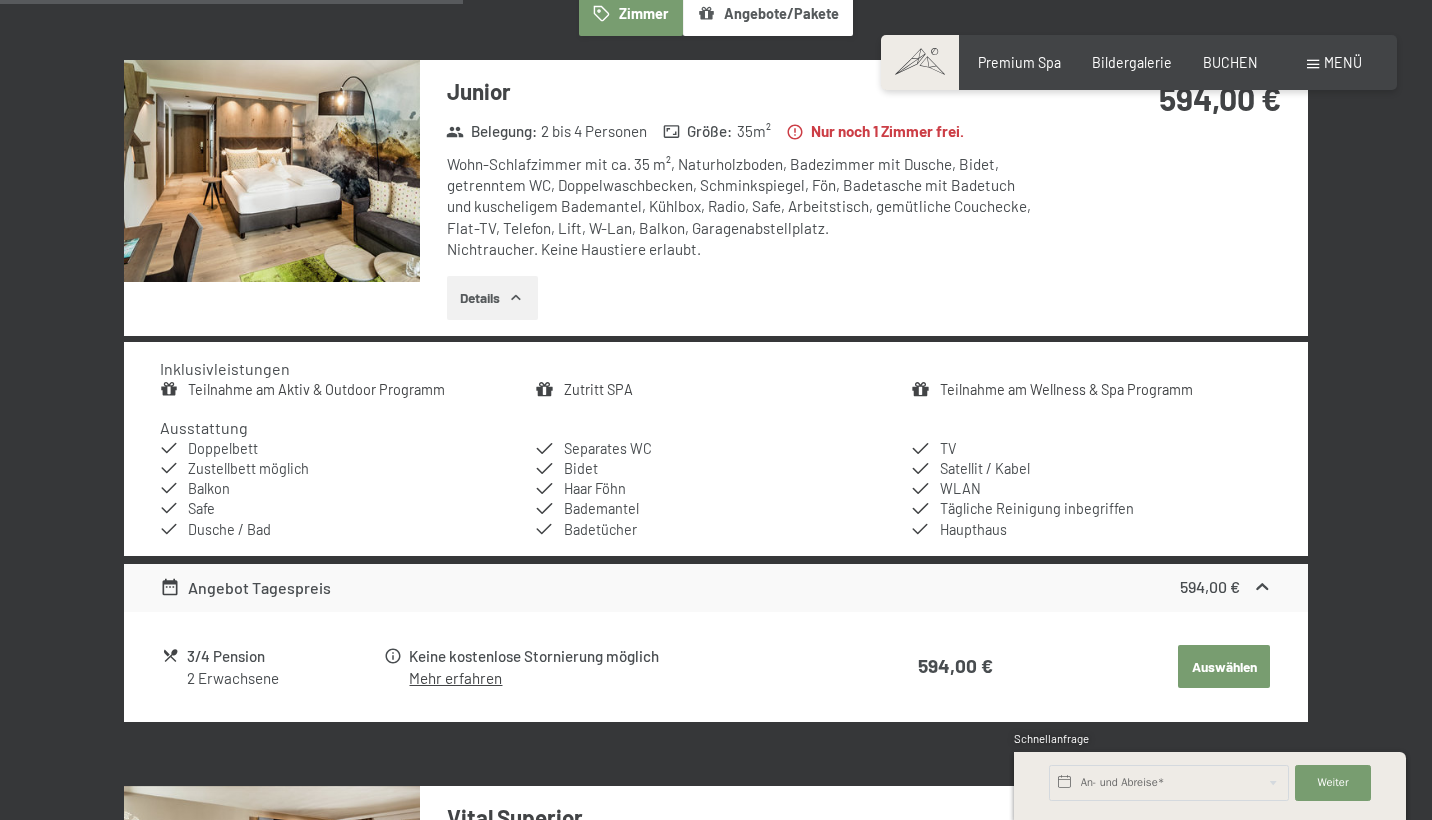 click 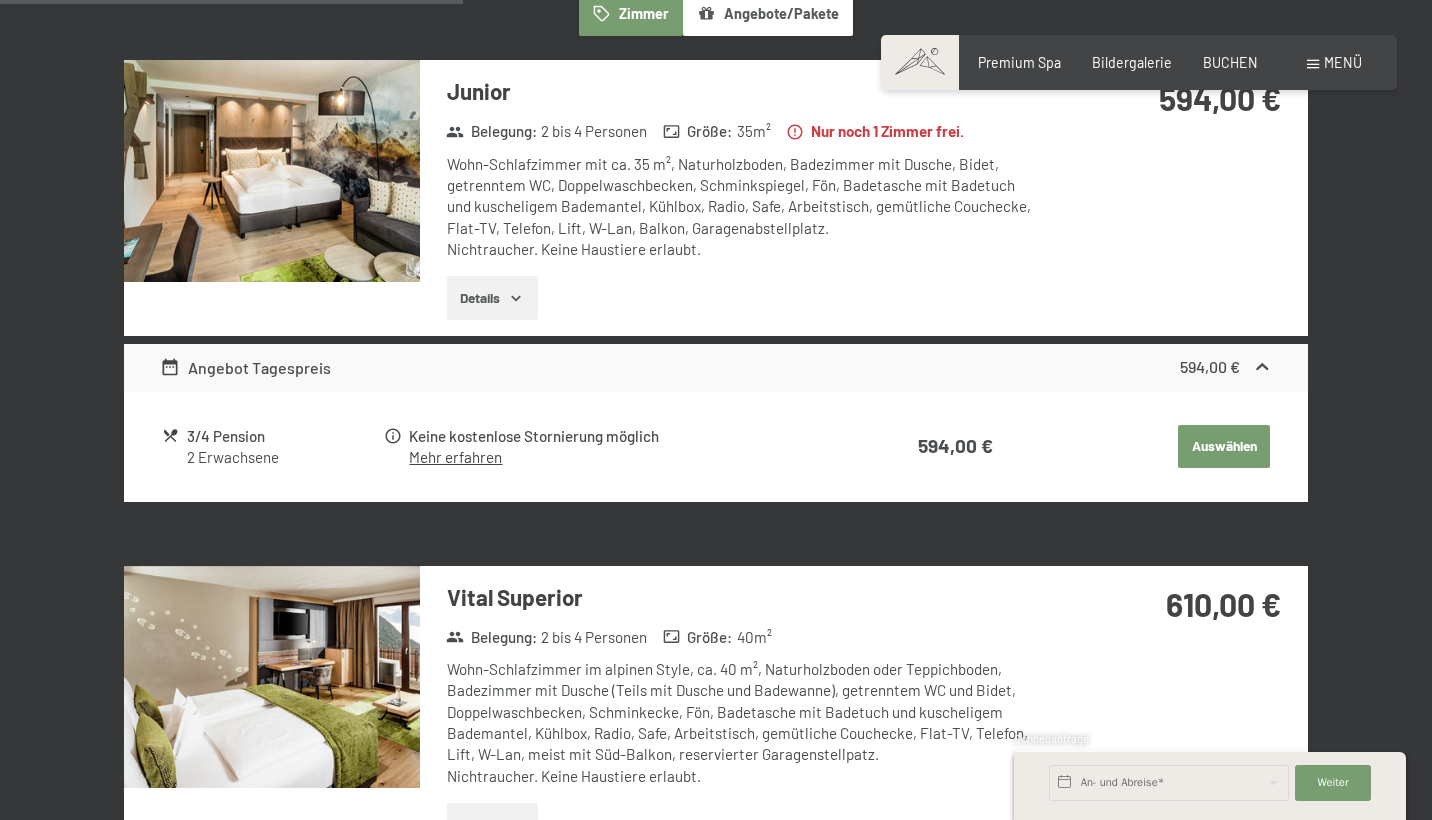 click 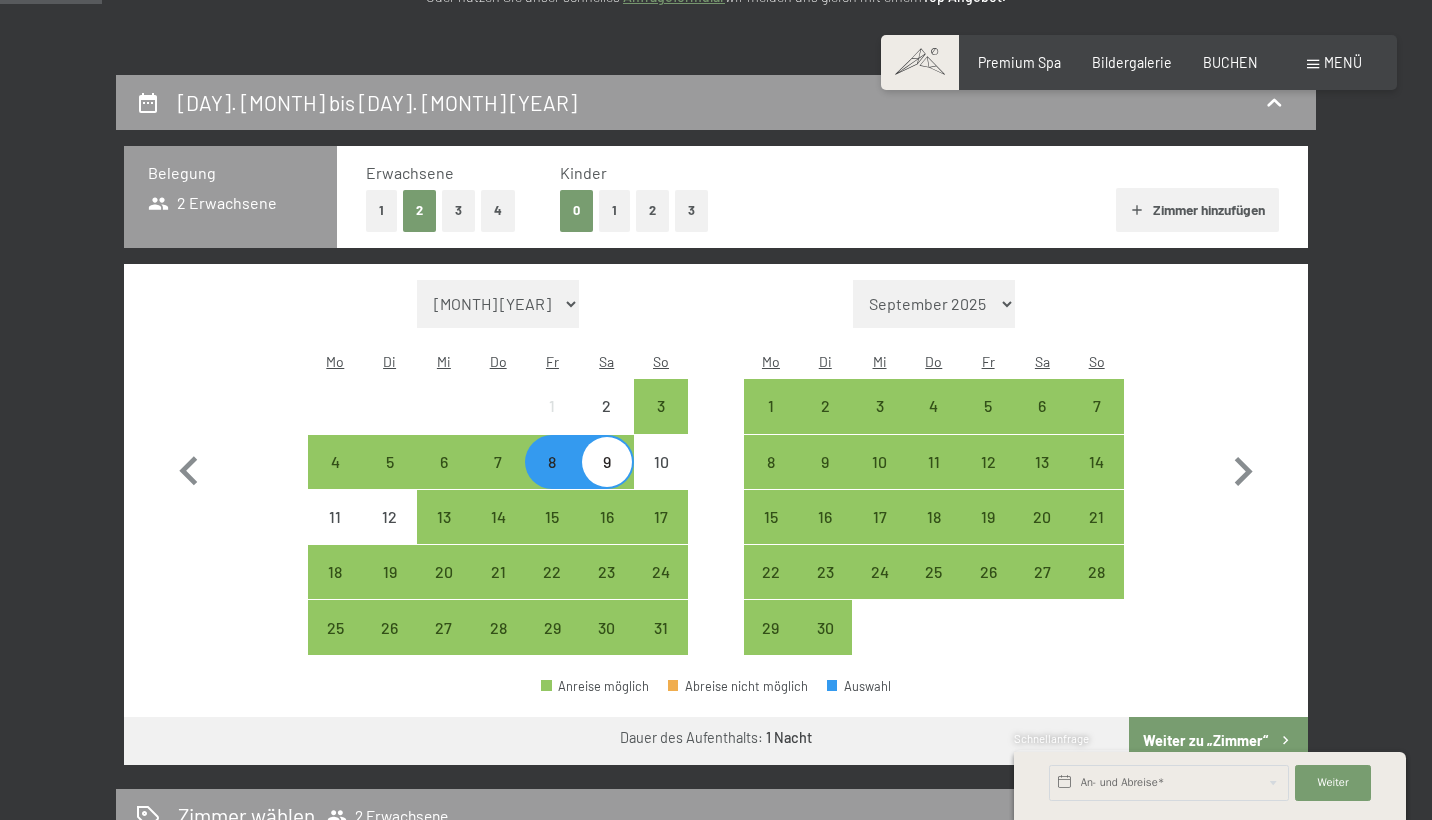scroll, scrollTop: 198, scrollLeft: 0, axis: vertical 